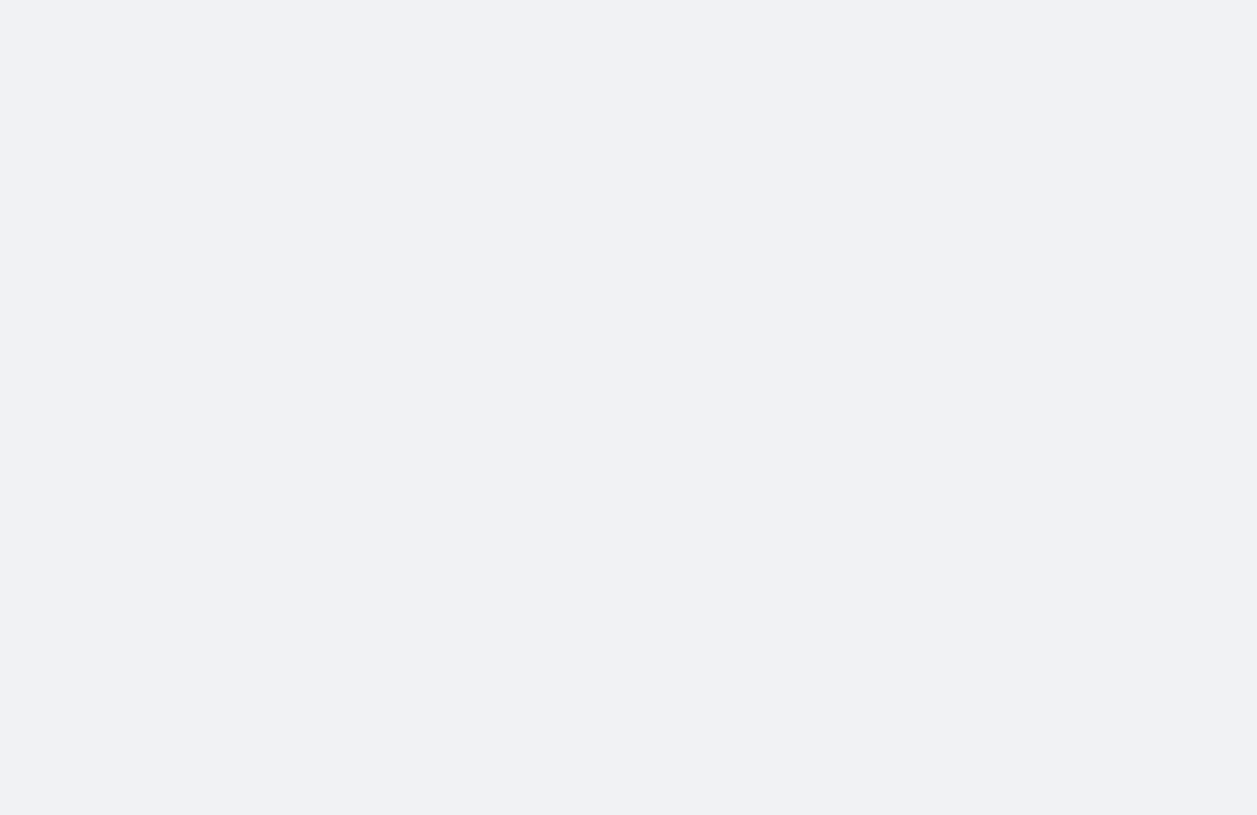 scroll, scrollTop: 0, scrollLeft: 0, axis: both 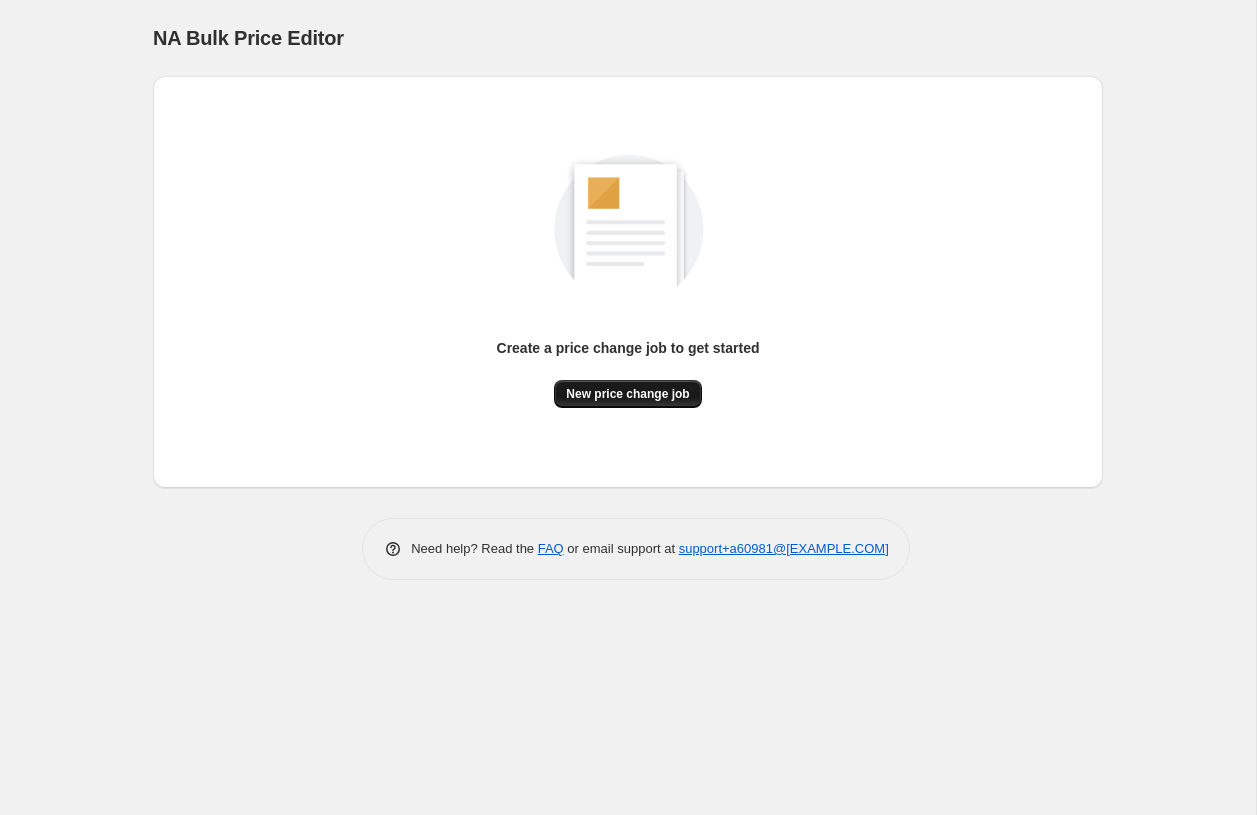click on "New price change job" at bounding box center [627, 394] 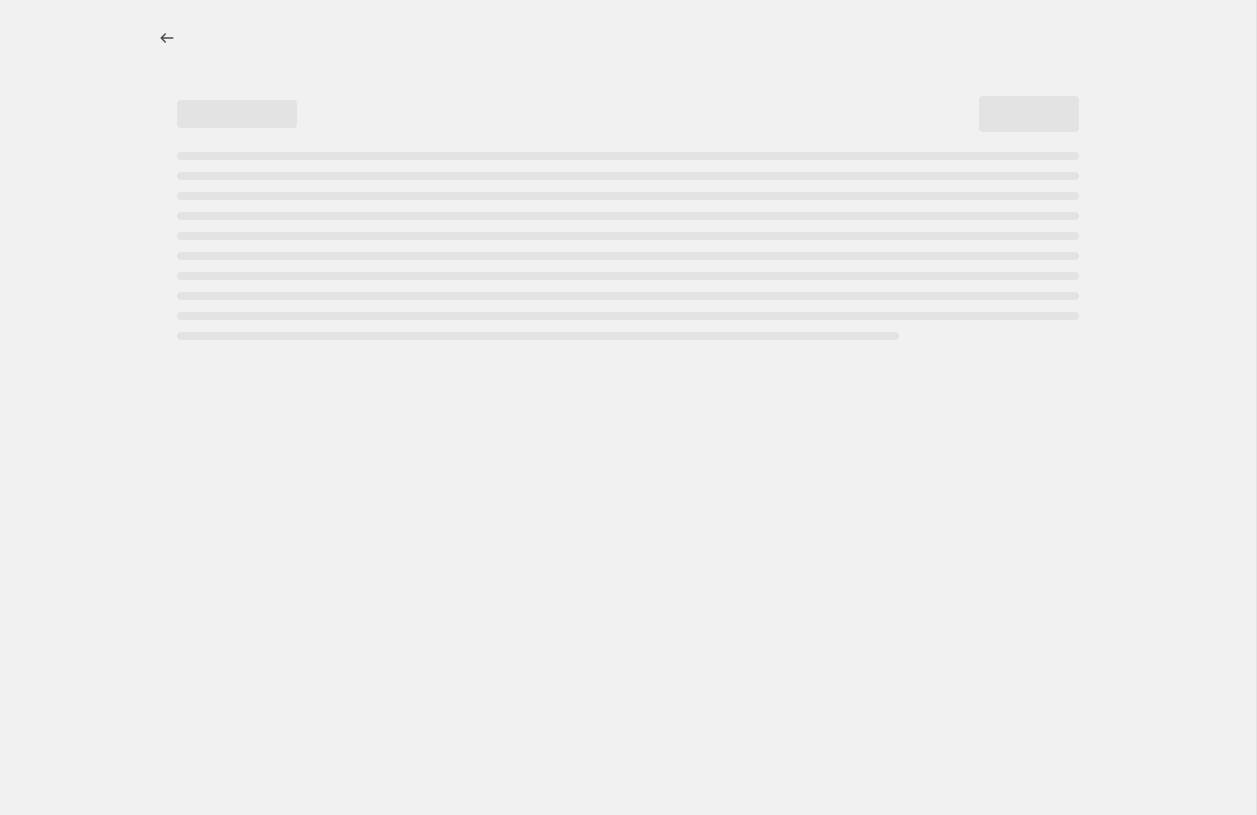 select on "percentage" 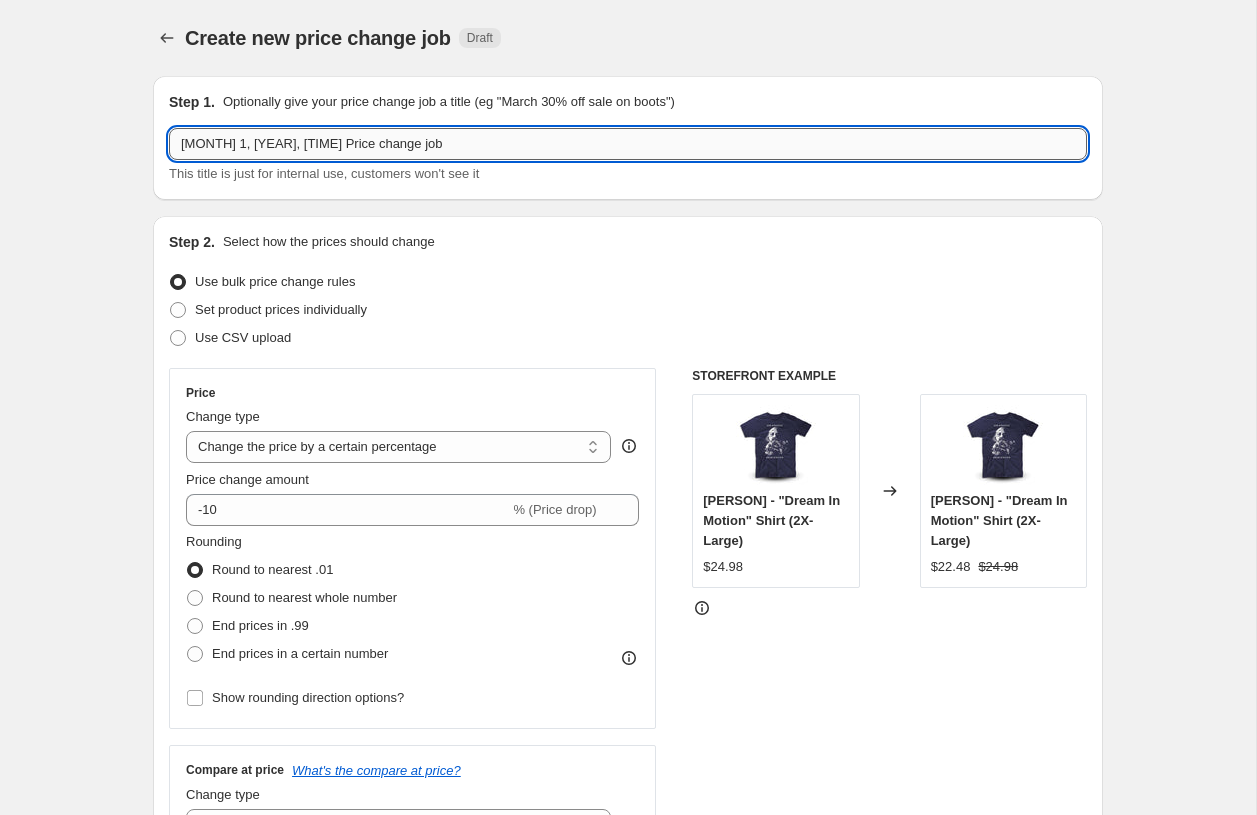 click on "[MONTH] 1, [YEAR], [TIME] Price change job" at bounding box center (628, 144) 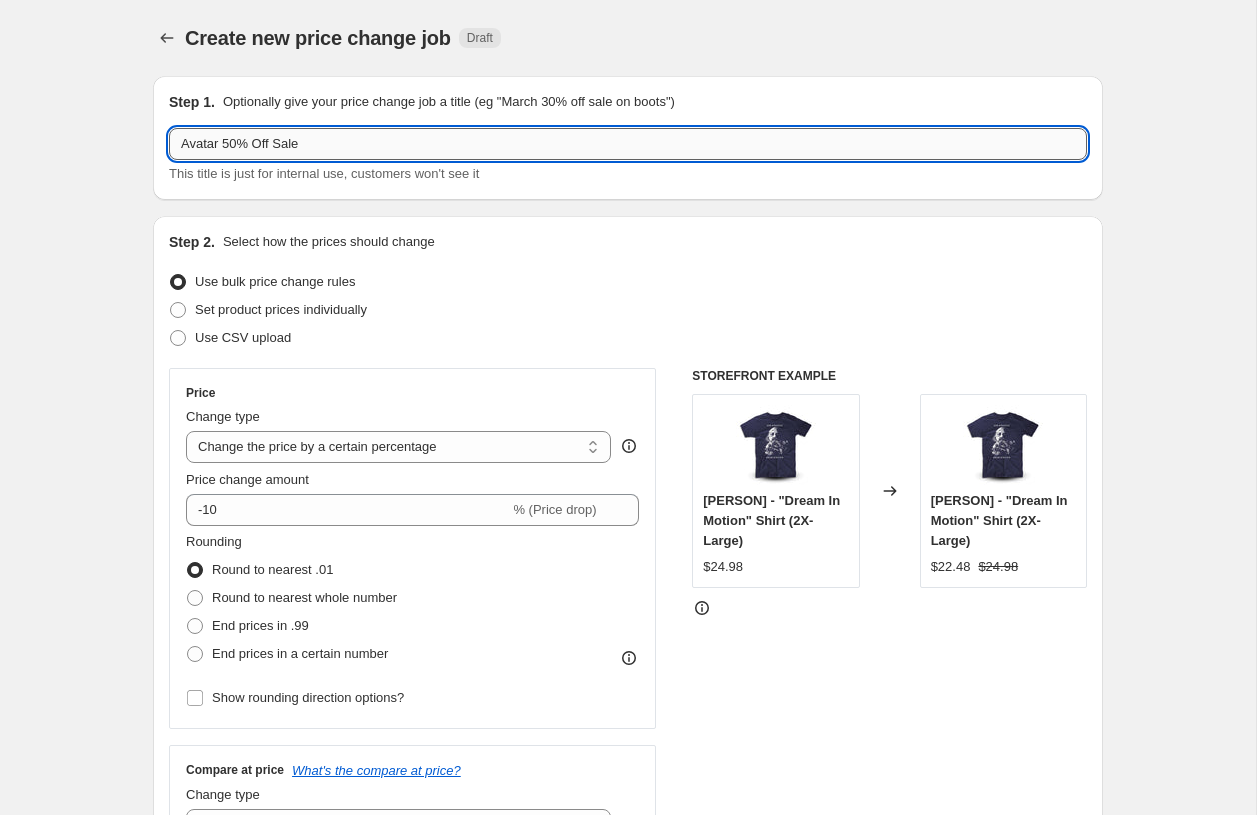 click on "Avatar 50% Off Sale" at bounding box center [628, 144] 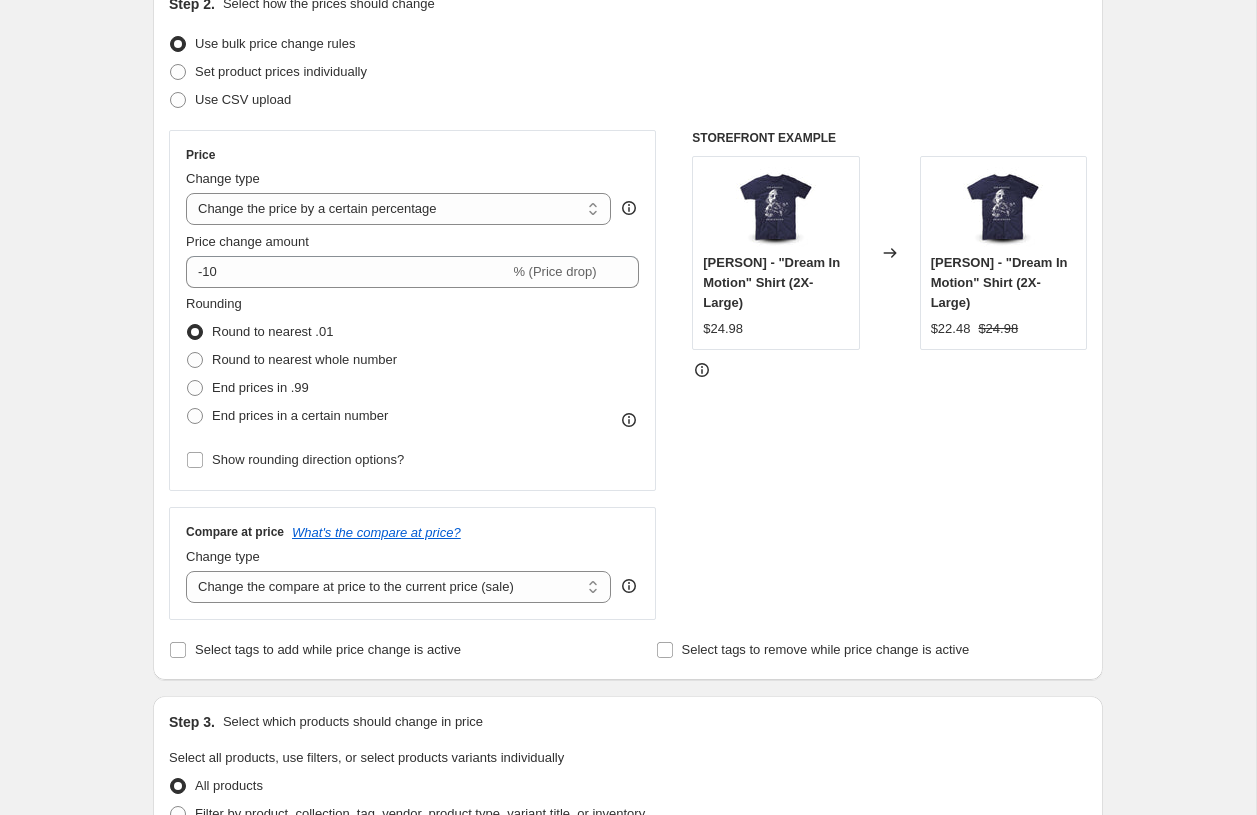 scroll, scrollTop: 239, scrollLeft: 0, axis: vertical 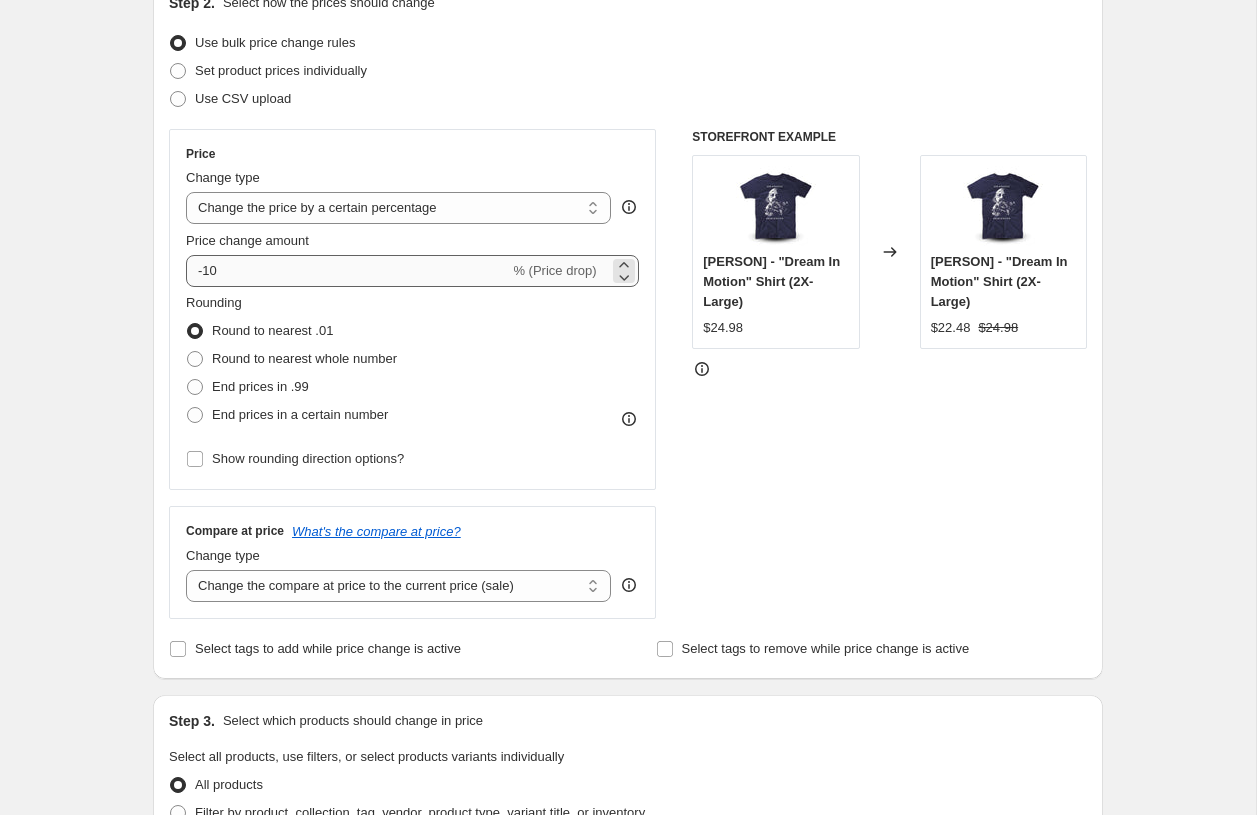 type on "[BRAND] Select Items 50% Off Sale" 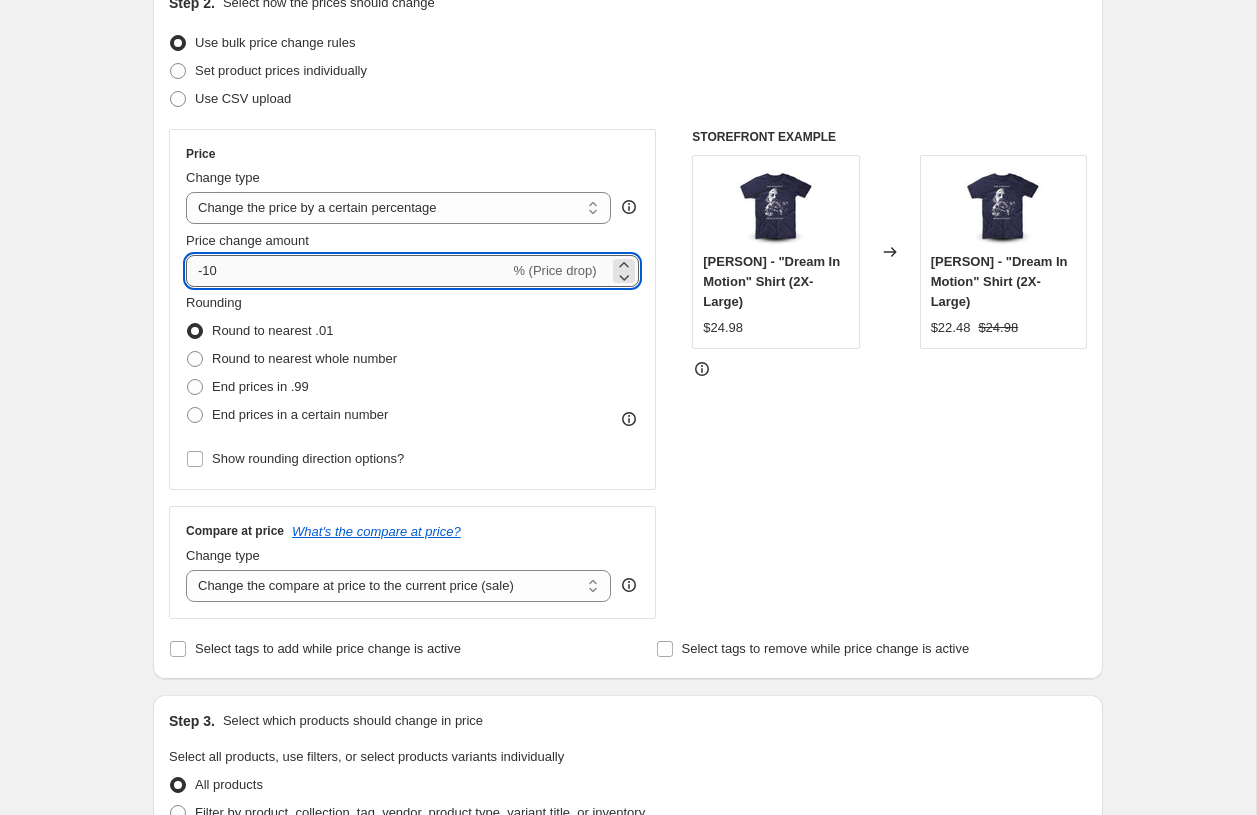 click on "-10" at bounding box center [347, 271] 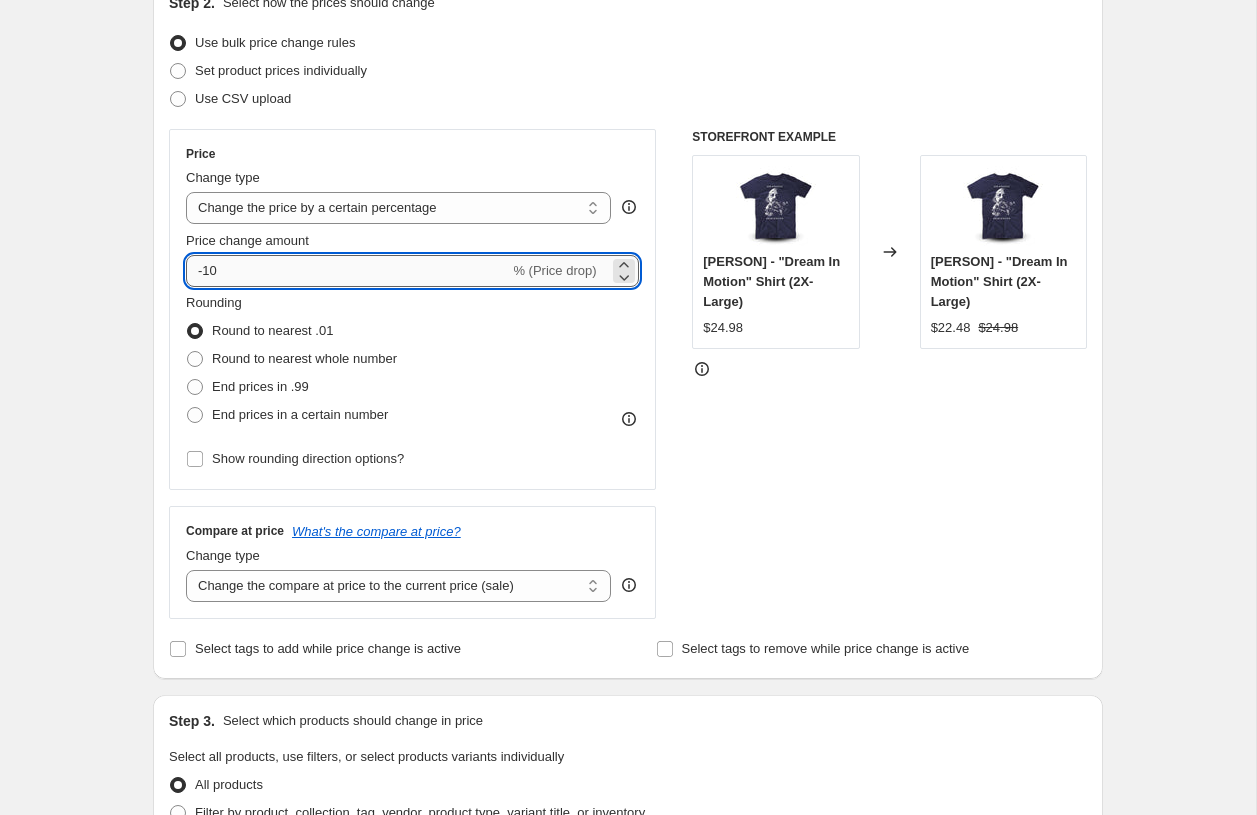 type on "-1" 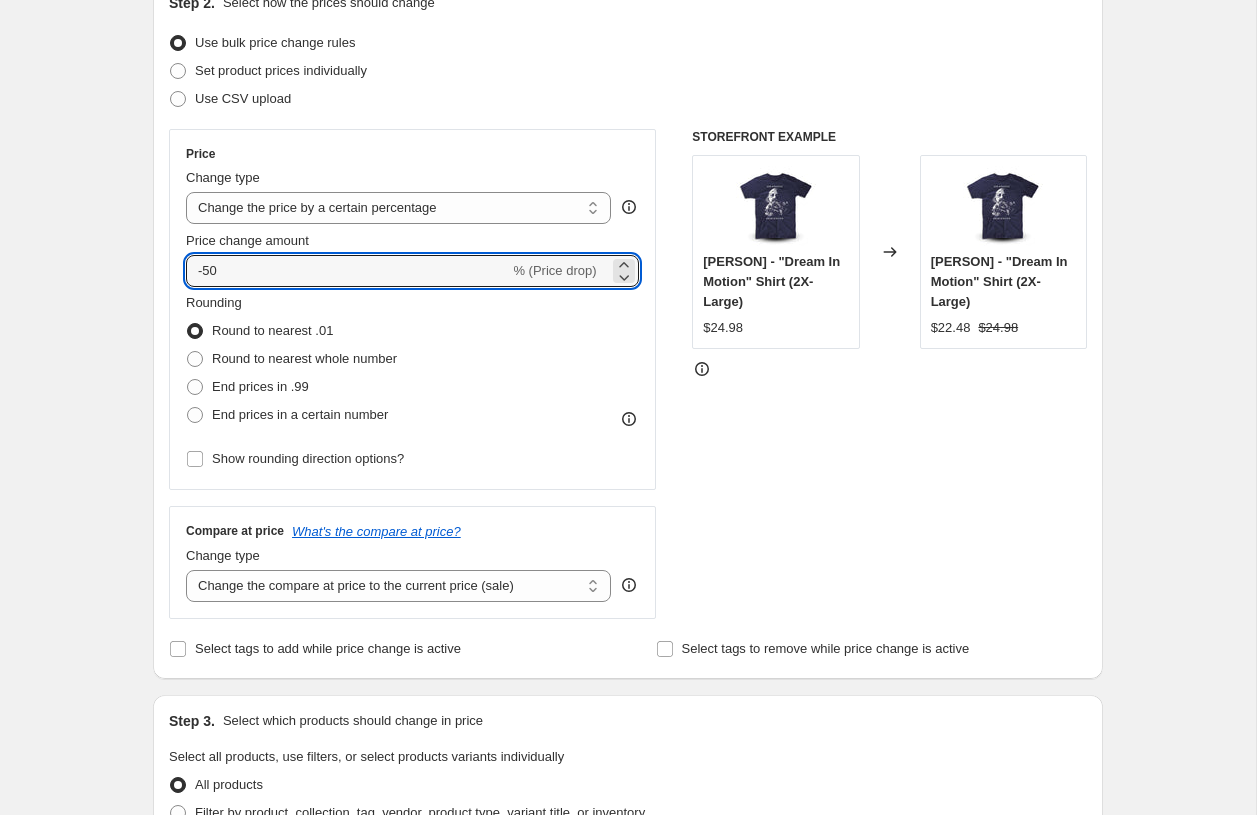 type on "-50" 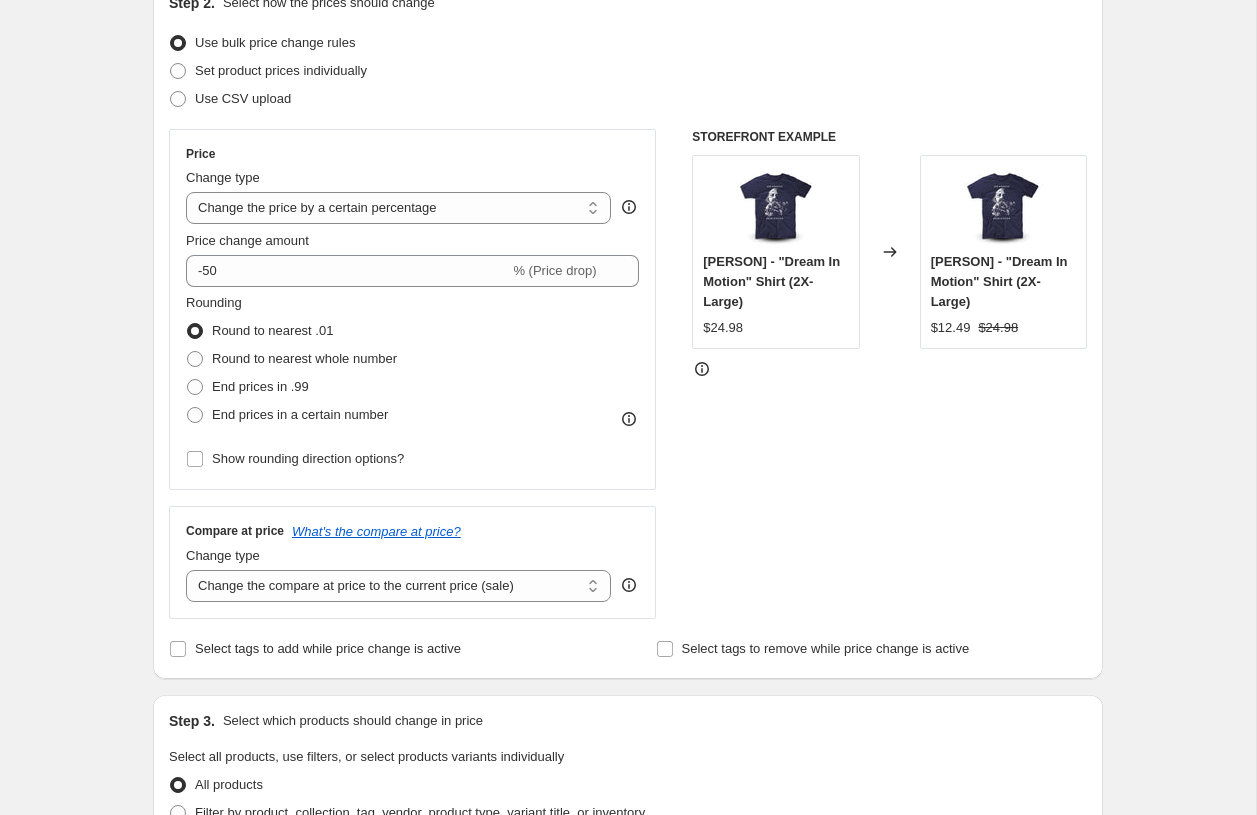 click on "Create new price change job. This page is ready Create new price change job Draft Step 1. Optionally give your price change job a title (eg "March 30% off sale on boots") [BRAND] Select Items 50% Off Sale This title is just for internal use, customers won't see it Step 2. Select how the prices should change Use bulk price change rules Set product prices individually Use CSV upload Price Change type Change the price to a certain amount Change the price by a certain amount Change the price by a certain percentage Change the price to the current compare at price (price before sale) Change the price by a certain amount relative to the compare at price Change the price by a certain percentage relative to the compare at price Don't change the price Change the price by a certain percentage relative to the cost per item Change price to certain cost margin Change the price by a certain percentage Price change amount -50 % (Price drop) Rounding Round to nearest .01 Round to nearest whole number End prices in .99 $24.98" at bounding box center (628, 760) 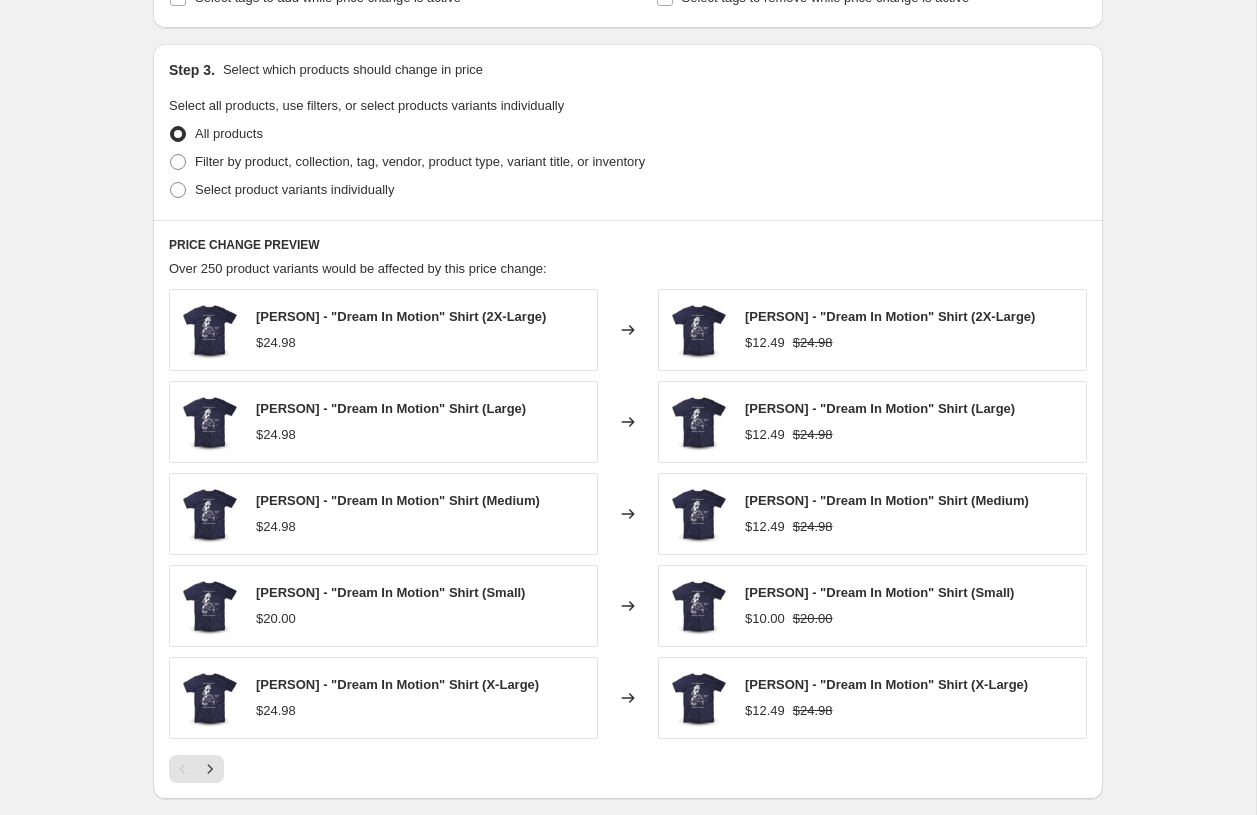 scroll, scrollTop: 891, scrollLeft: 0, axis: vertical 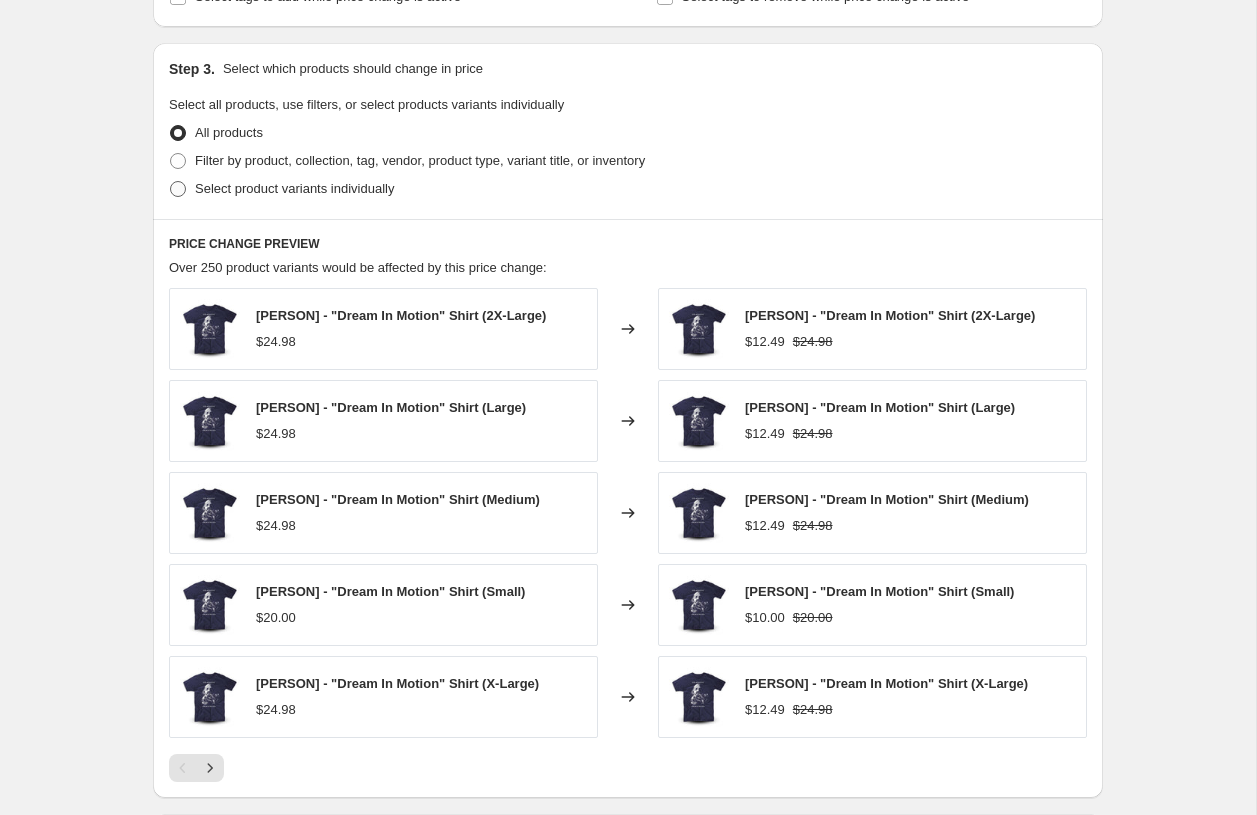 click on "Select product variants individually" at bounding box center [294, 189] 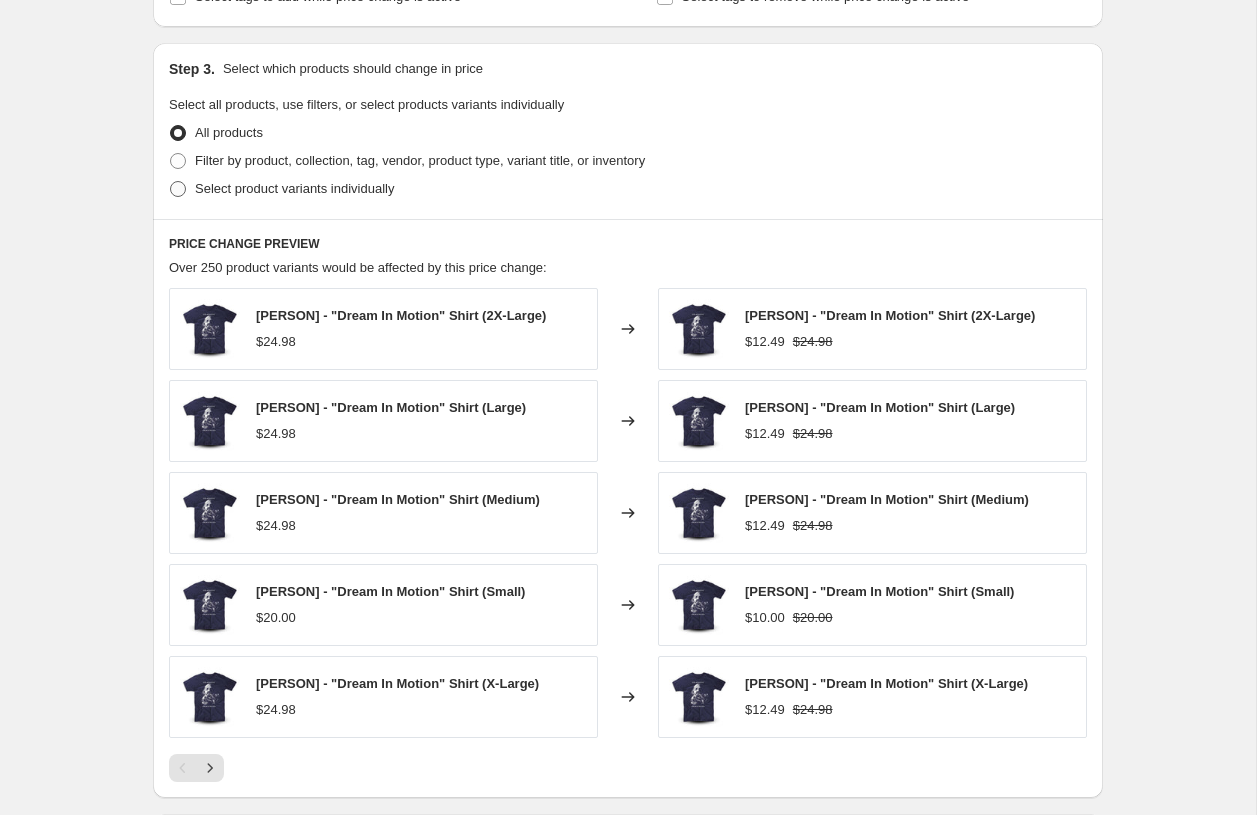 radio on "true" 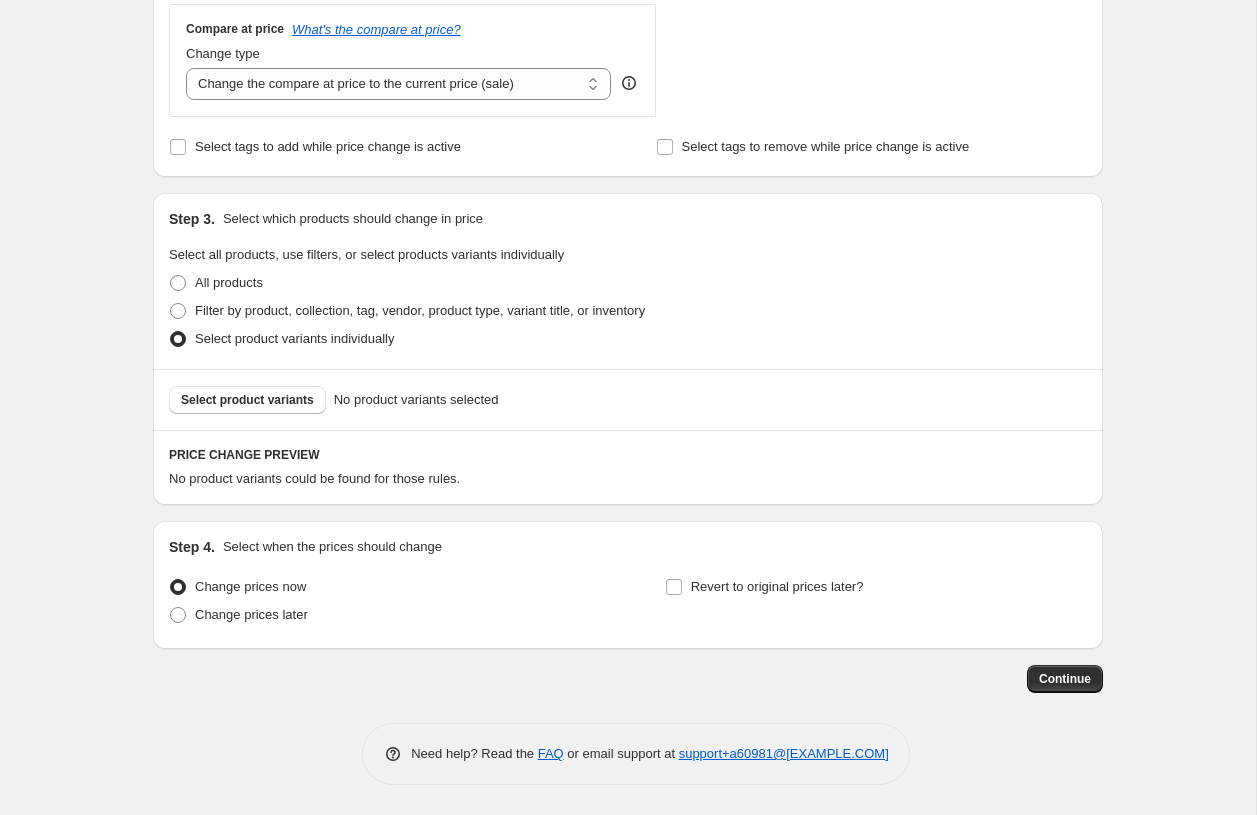 scroll, scrollTop: 741, scrollLeft: 0, axis: vertical 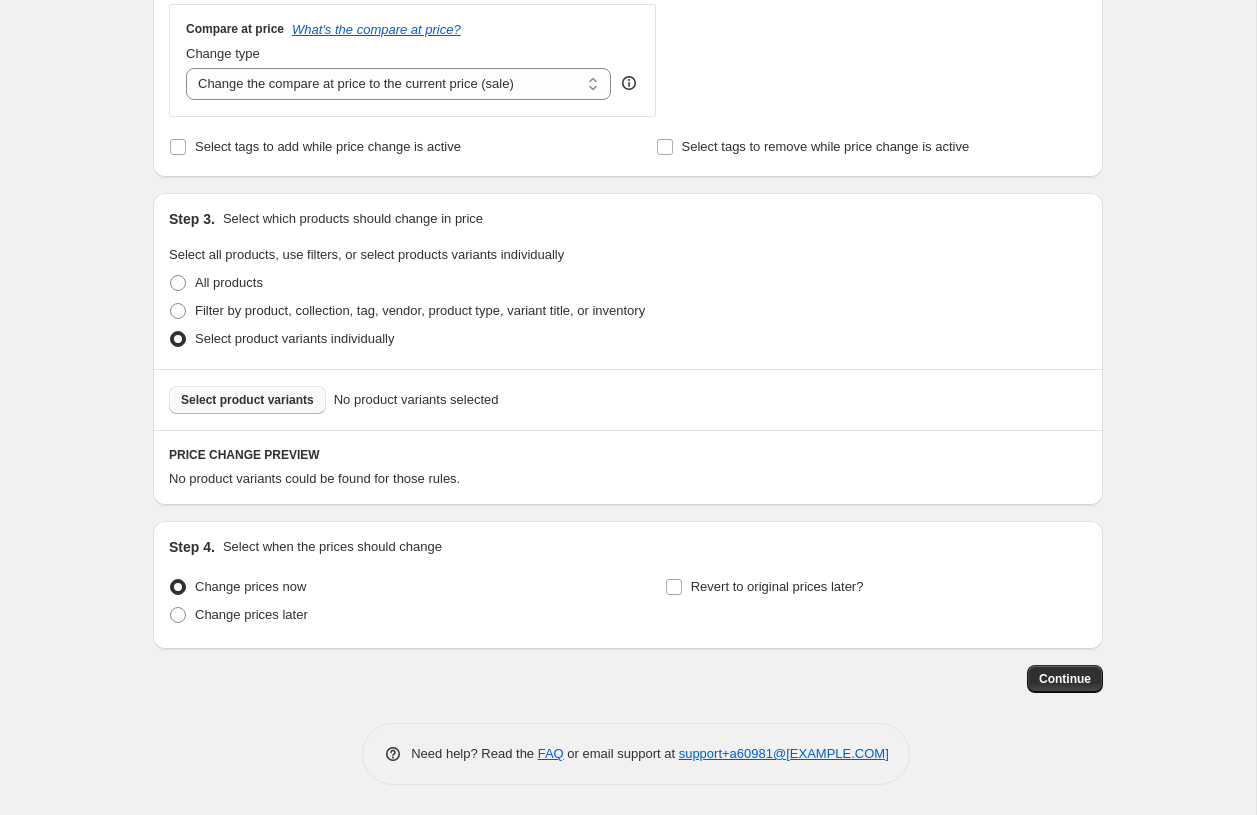 click on "Select product variants" at bounding box center [247, 400] 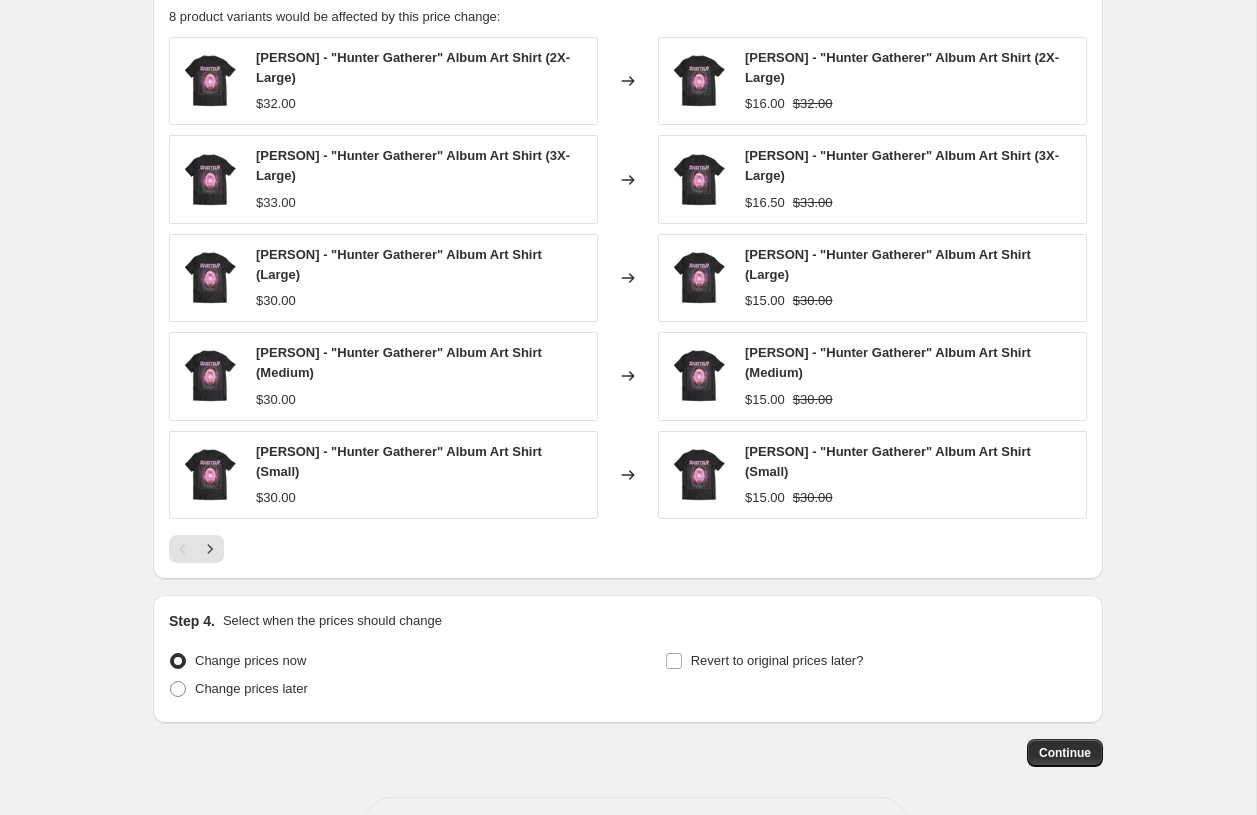 scroll, scrollTop: 1264, scrollLeft: 0, axis: vertical 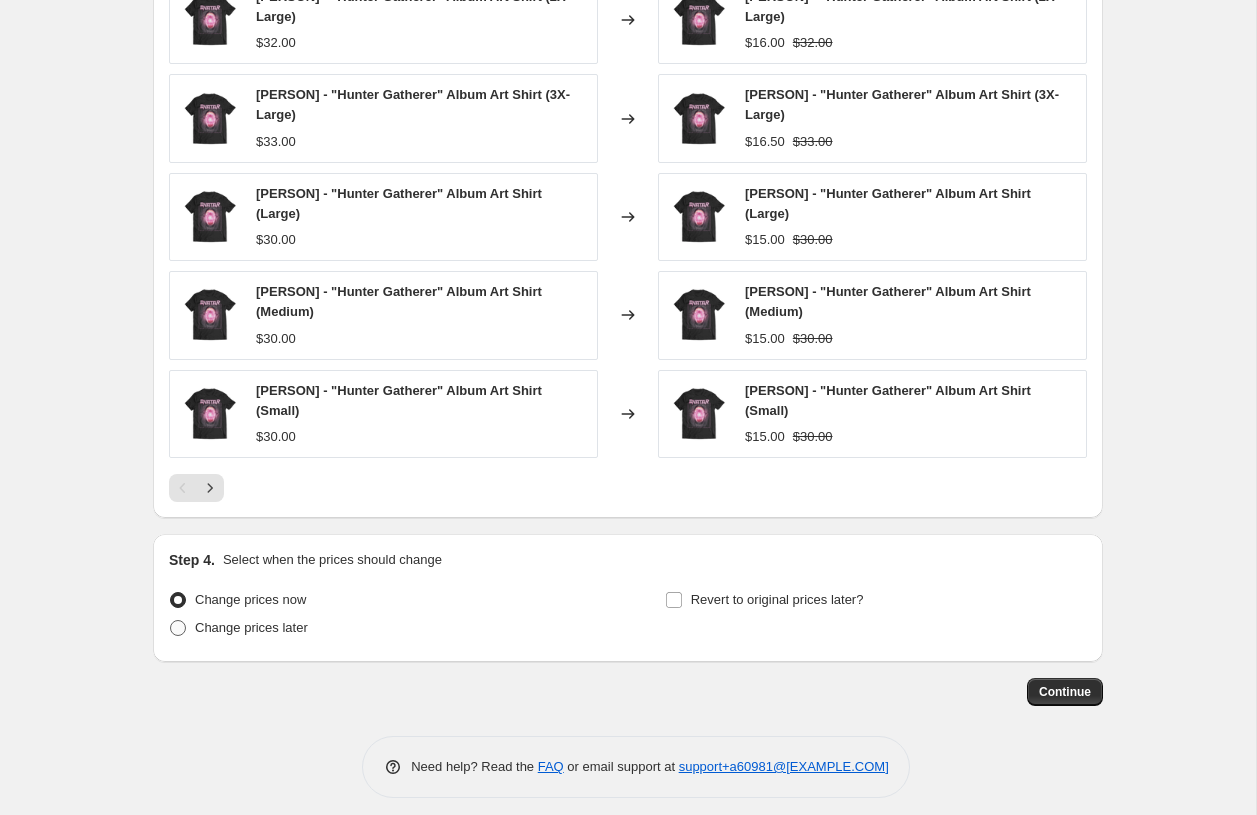 click on "Change prices later" at bounding box center [251, 627] 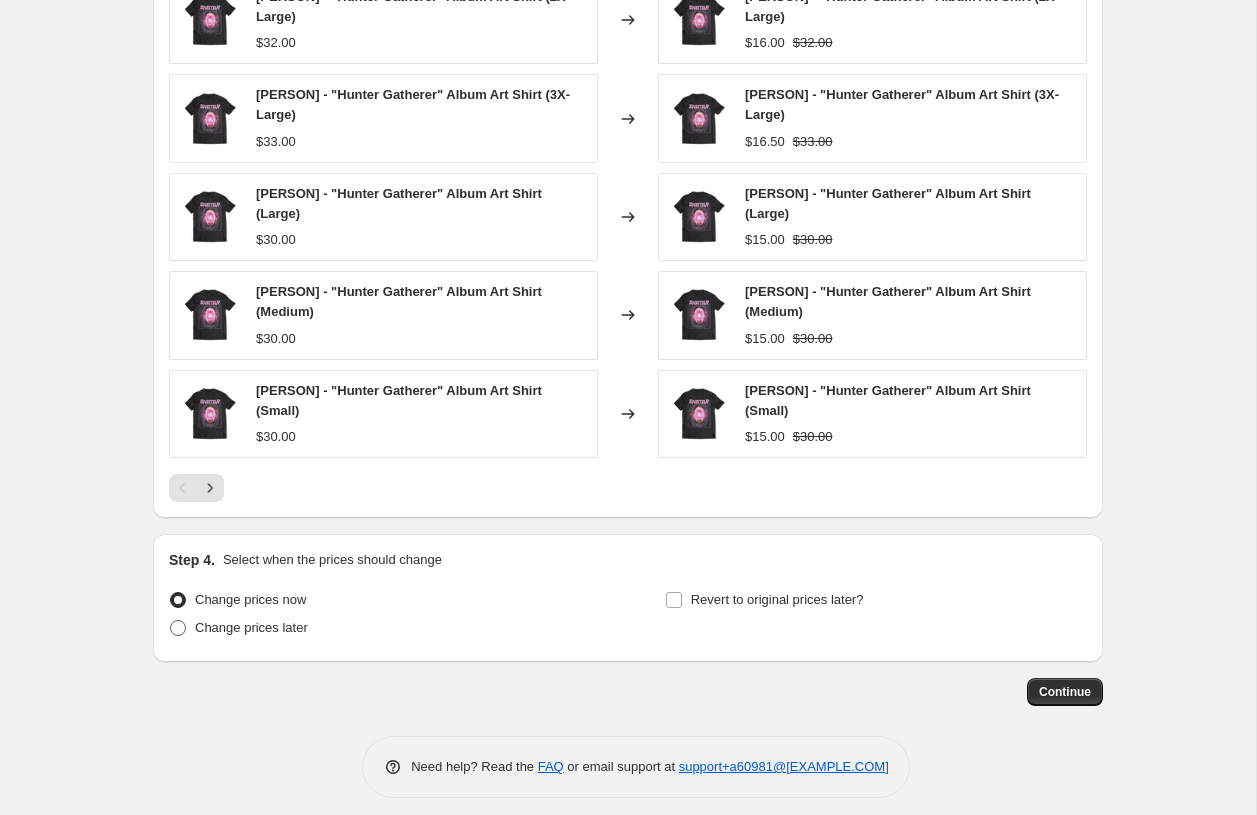 radio on "true" 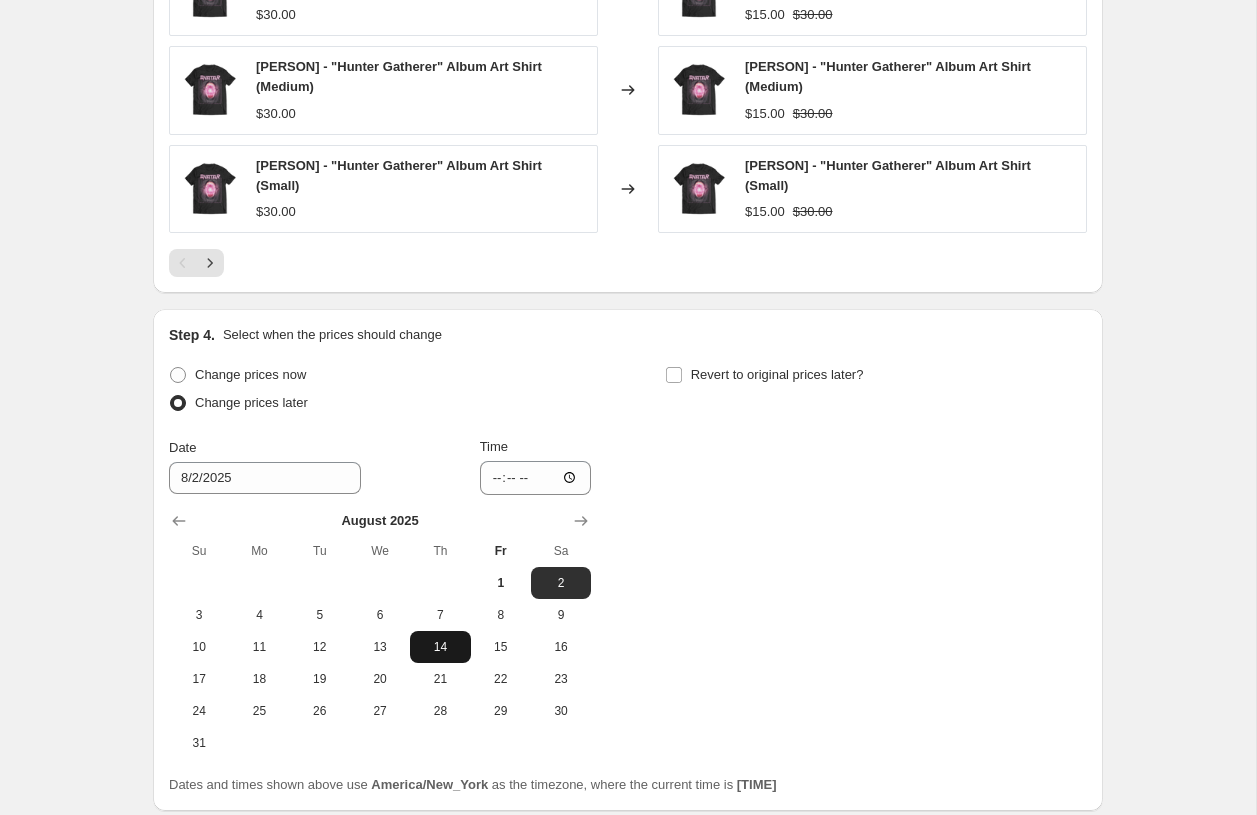 scroll, scrollTop: 1538, scrollLeft: 0, axis: vertical 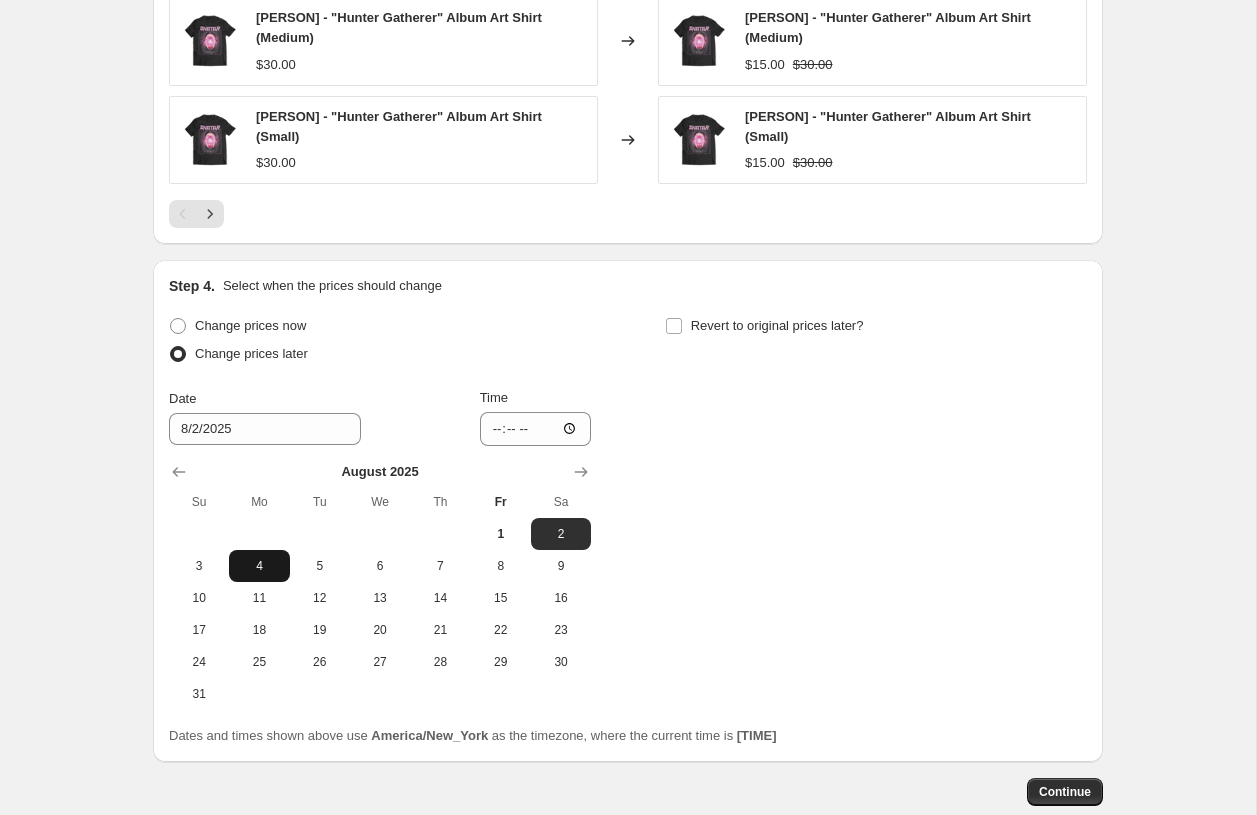 click on "4" at bounding box center [259, 566] 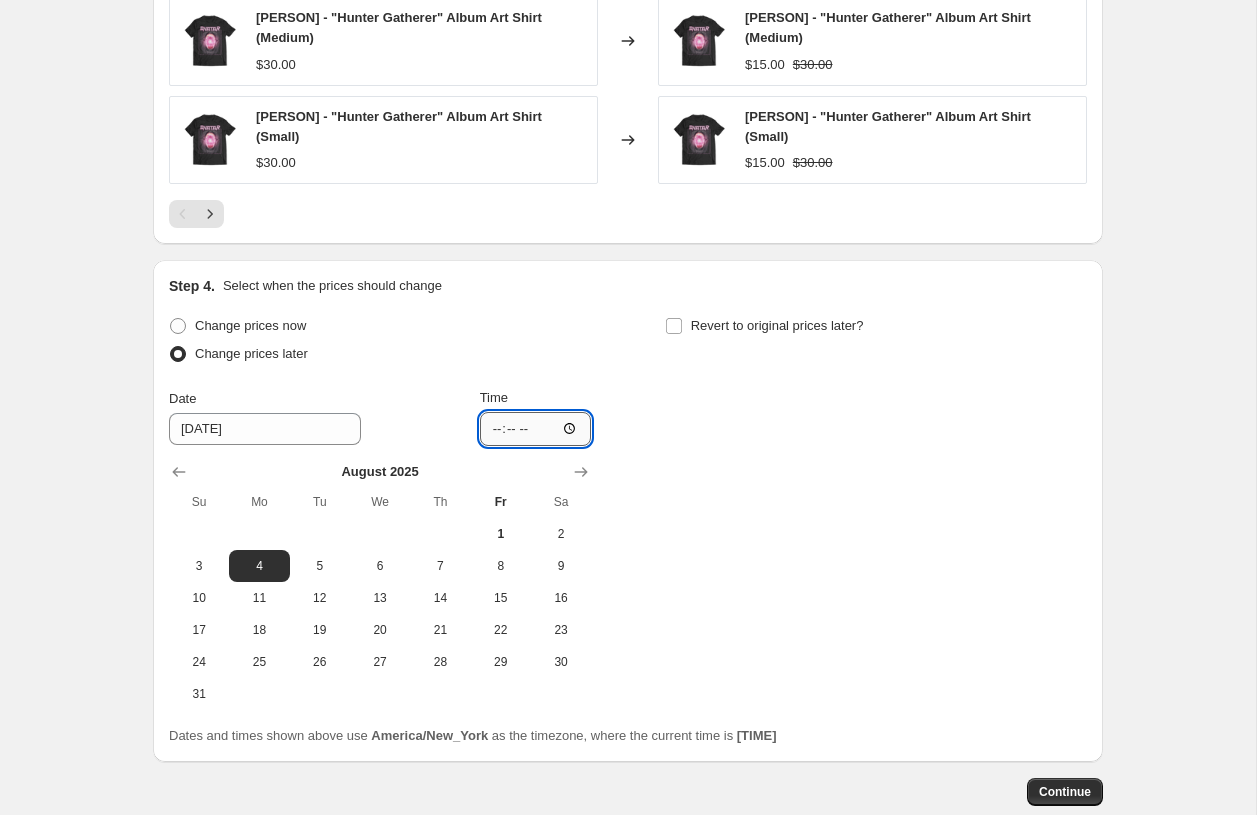 click on "[TIME]" at bounding box center [536, 429] 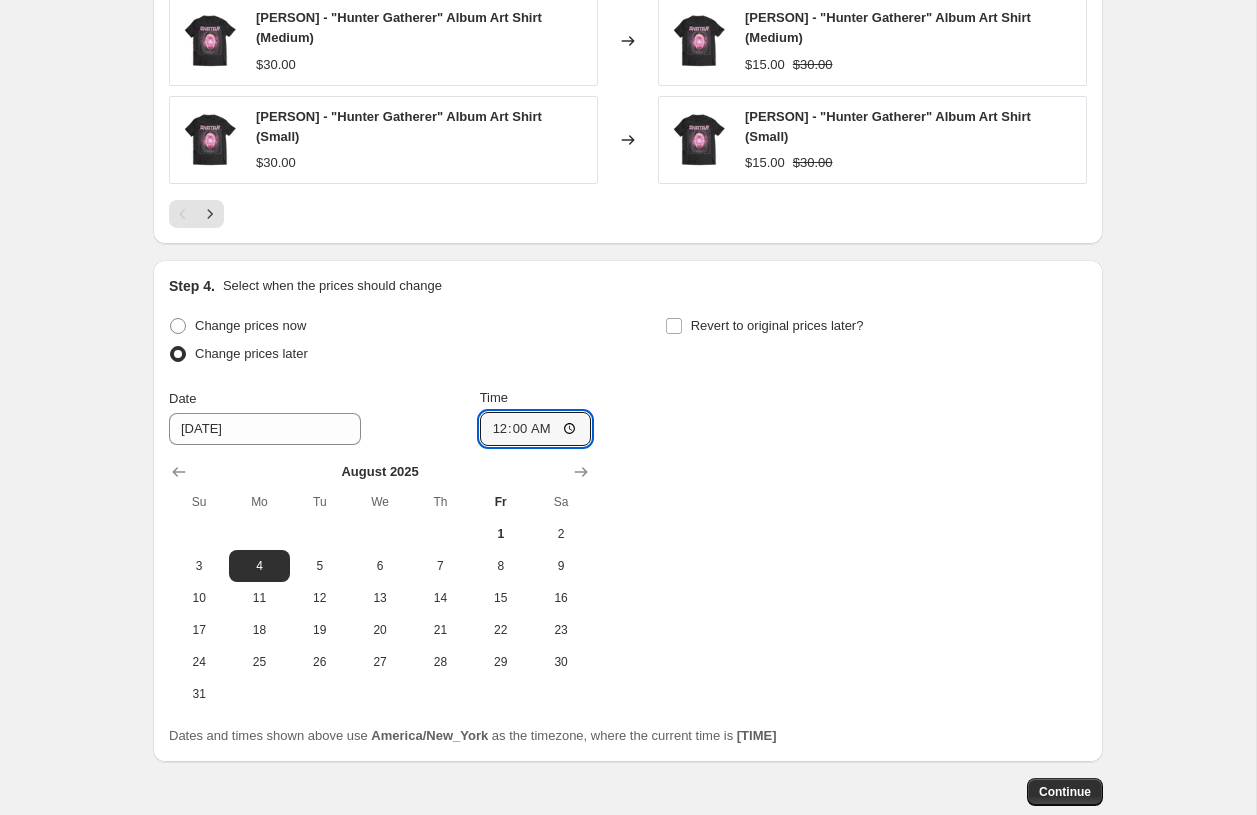 type on "00:00" 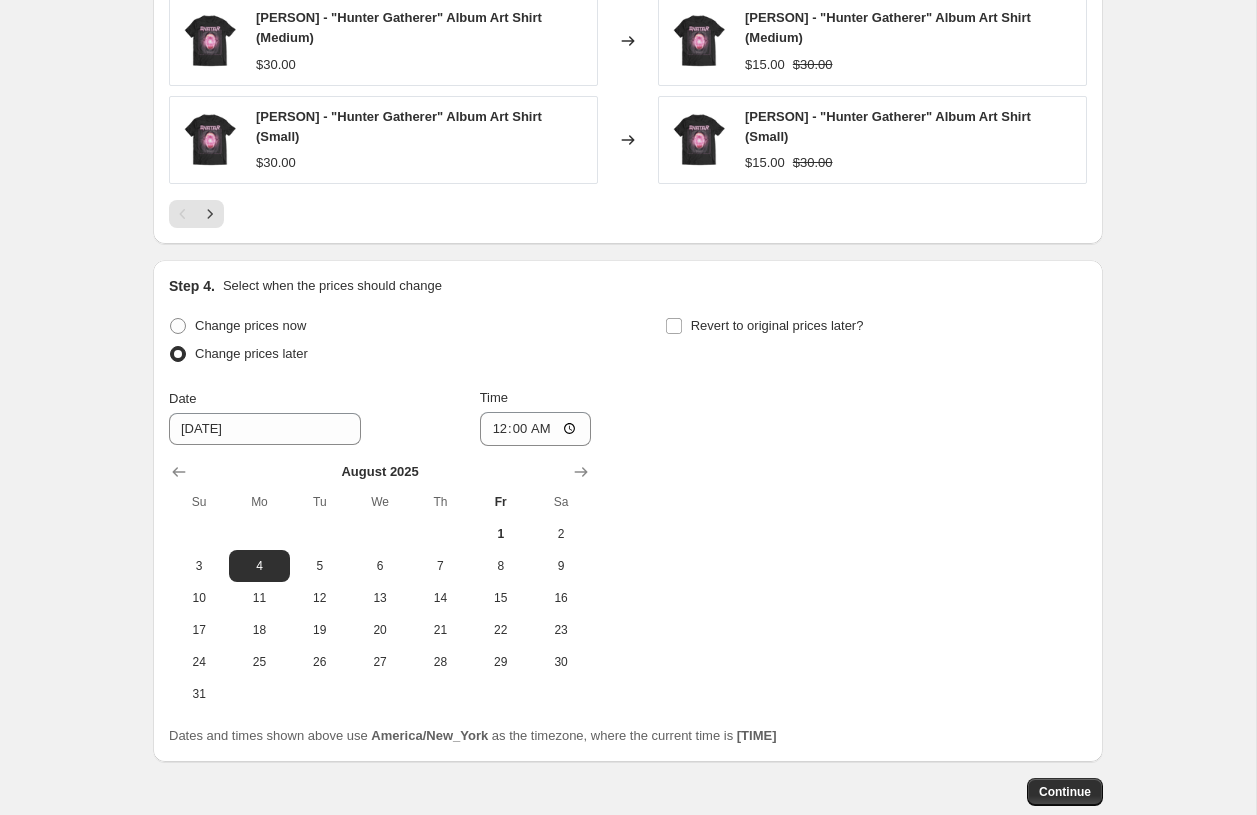 click on "Change prices now Change prices later Date [DATE] Time [TIME] [MONTH]   2025 Su Mo Tu We Th Fr Sa 1 2 3 4 5 6 7 8 9 10 11 12 13 14 15 16 17 18 19 20 21 22 23 24 25 26 27 28 29 30 31 Revert to original prices later?" at bounding box center [628, 511] 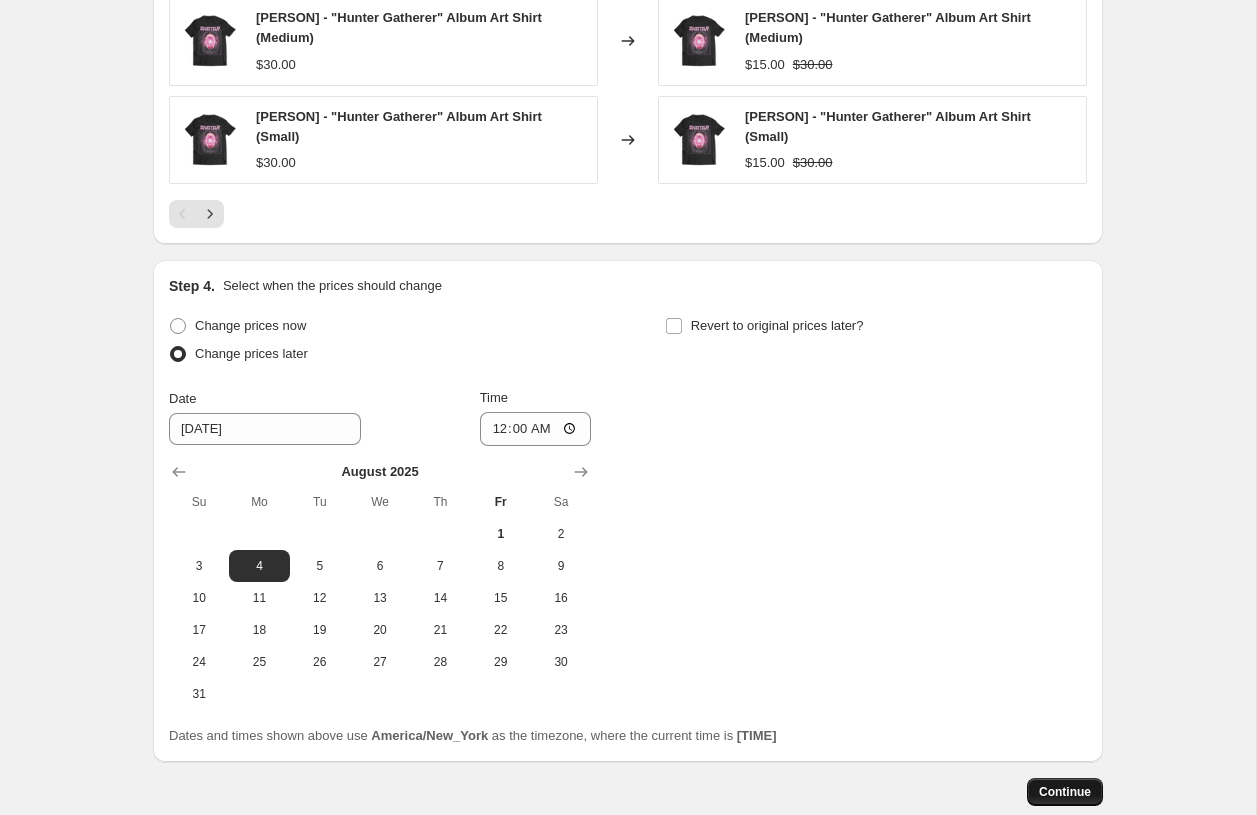 click on "Continue" at bounding box center (1065, 792) 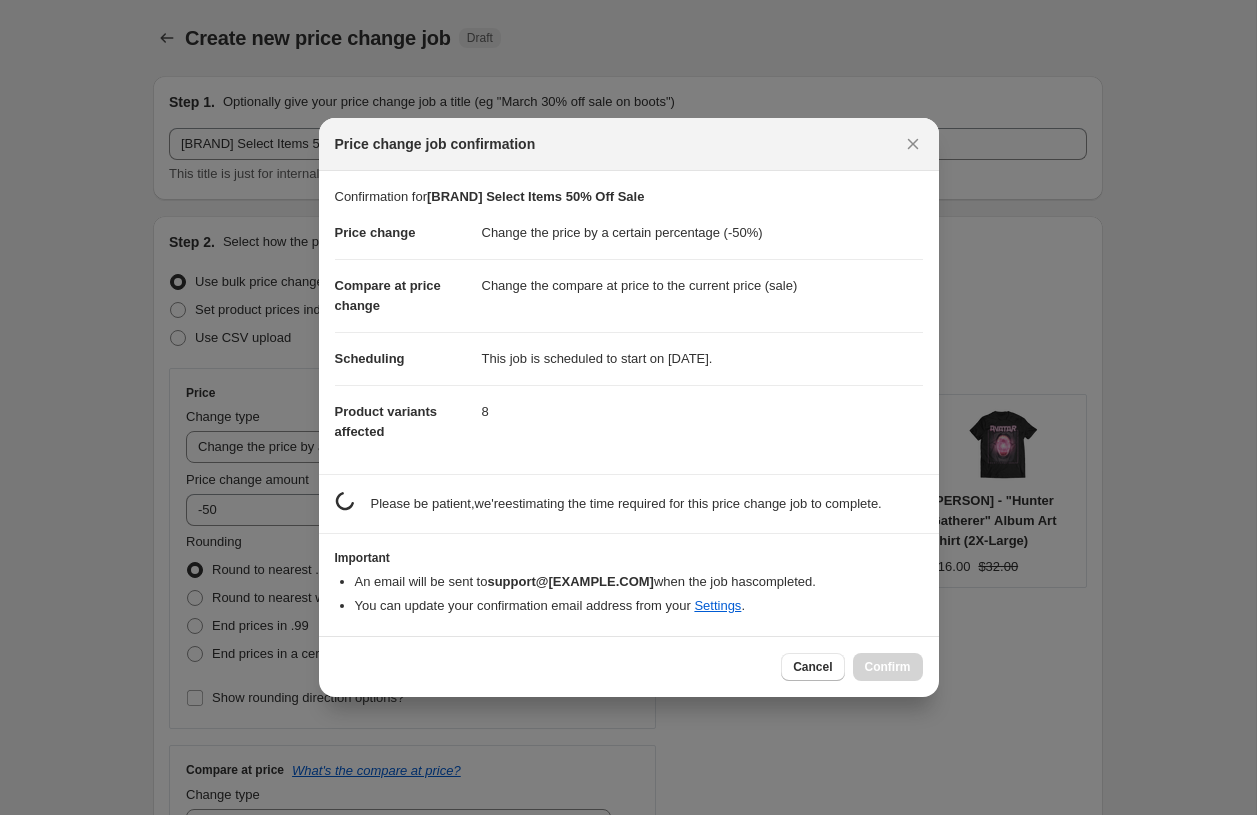 scroll, scrollTop: 1538, scrollLeft: 0, axis: vertical 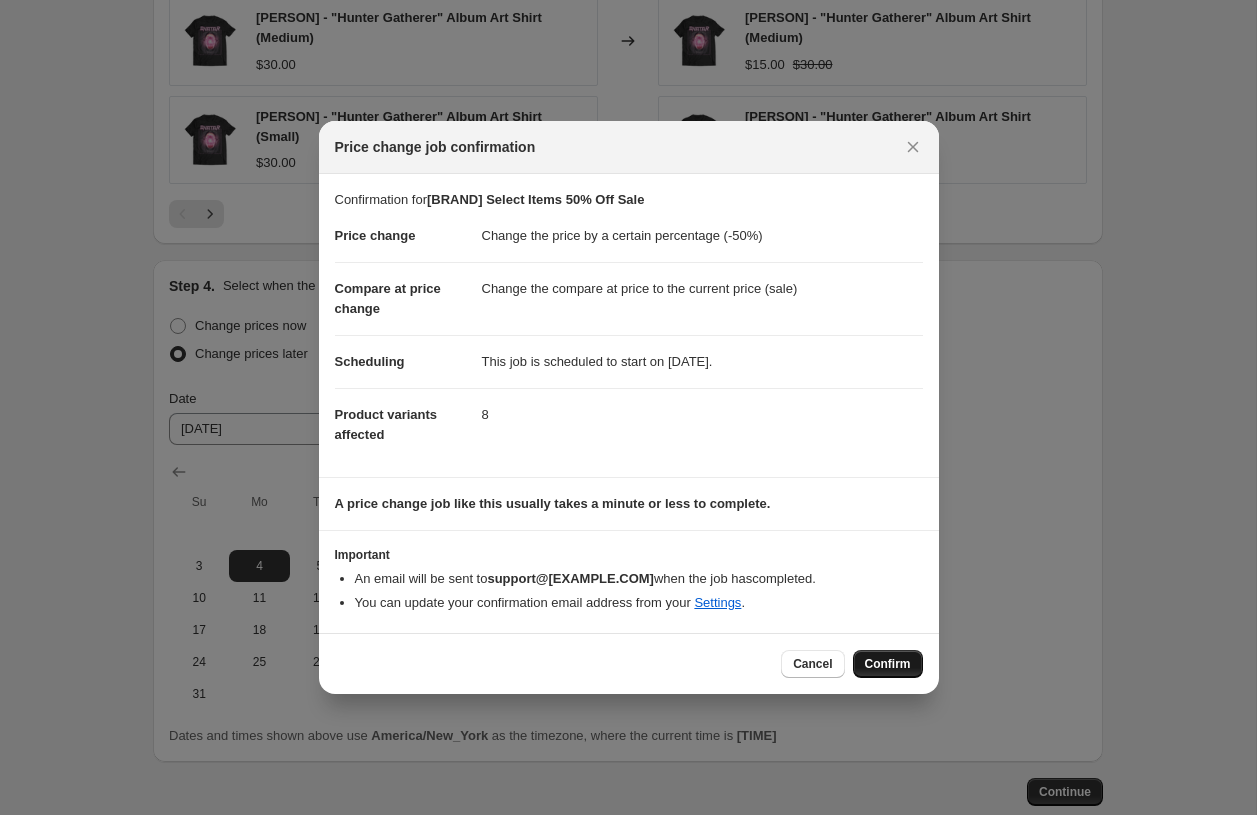 click on "Confirm" at bounding box center (888, 664) 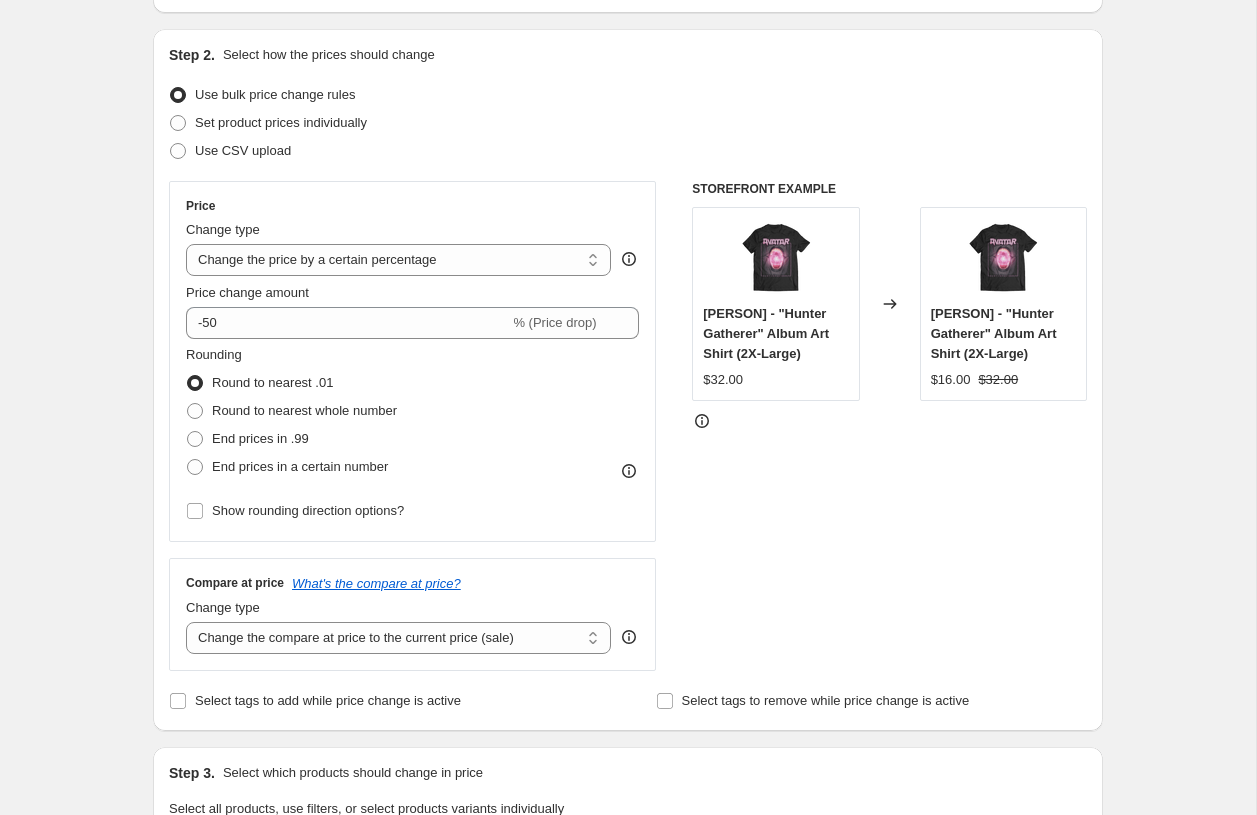scroll, scrollTop: 0, scrollLeft: 0, axis: both 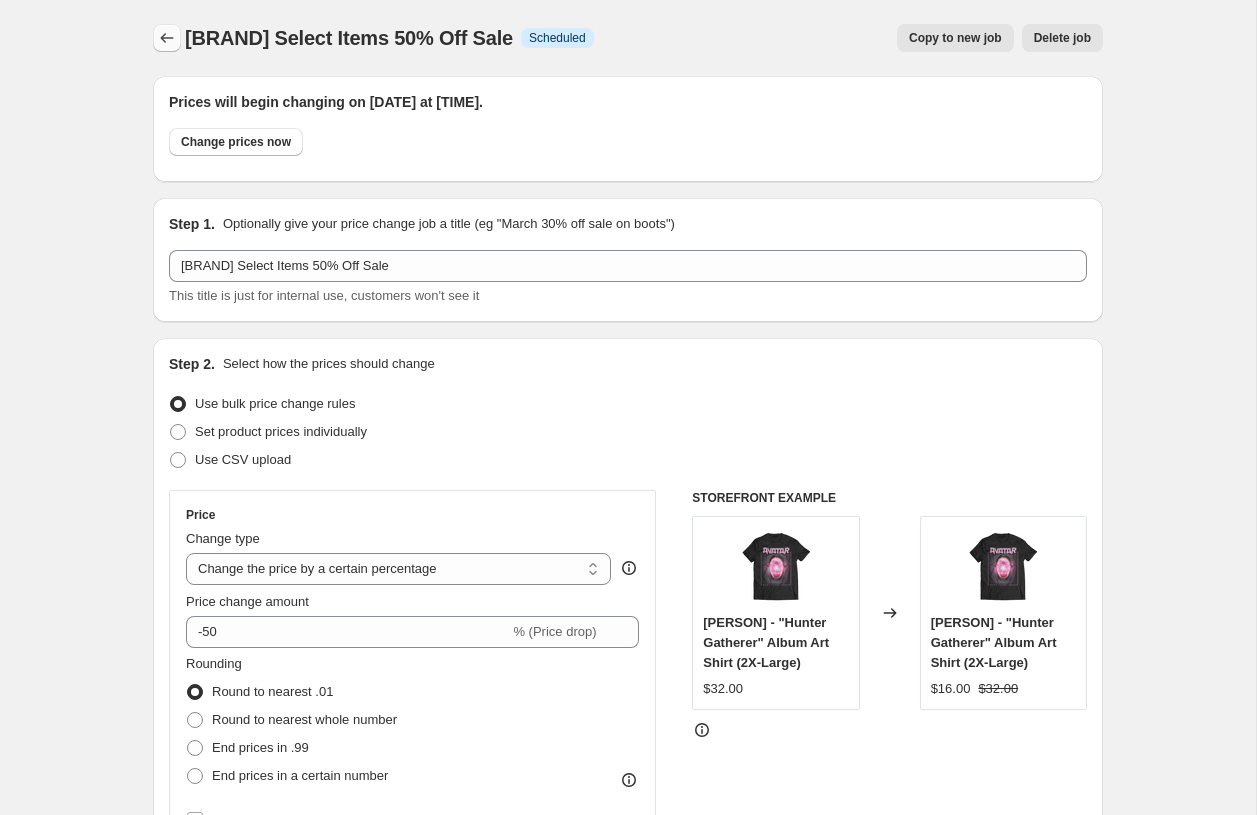click 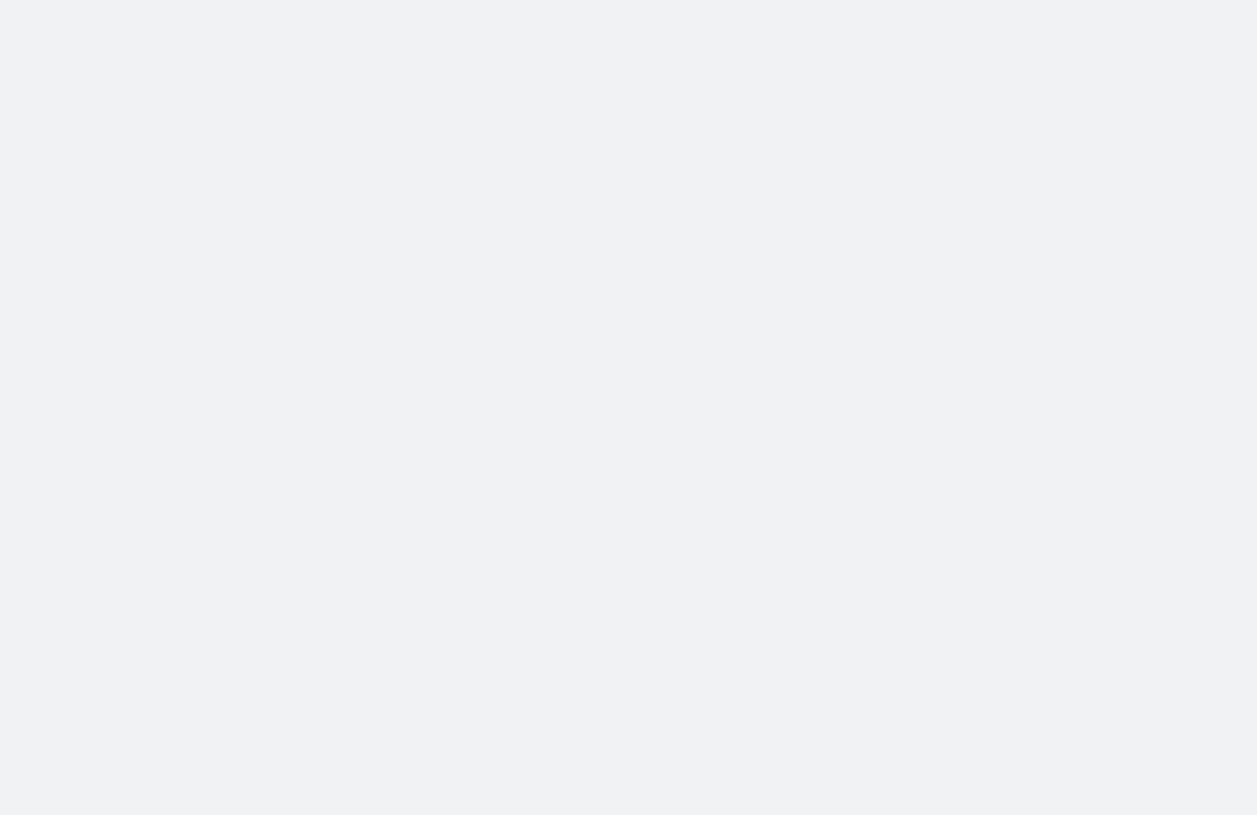 scroll, scrollTop: 0, scrollLeft: 0, axis: both 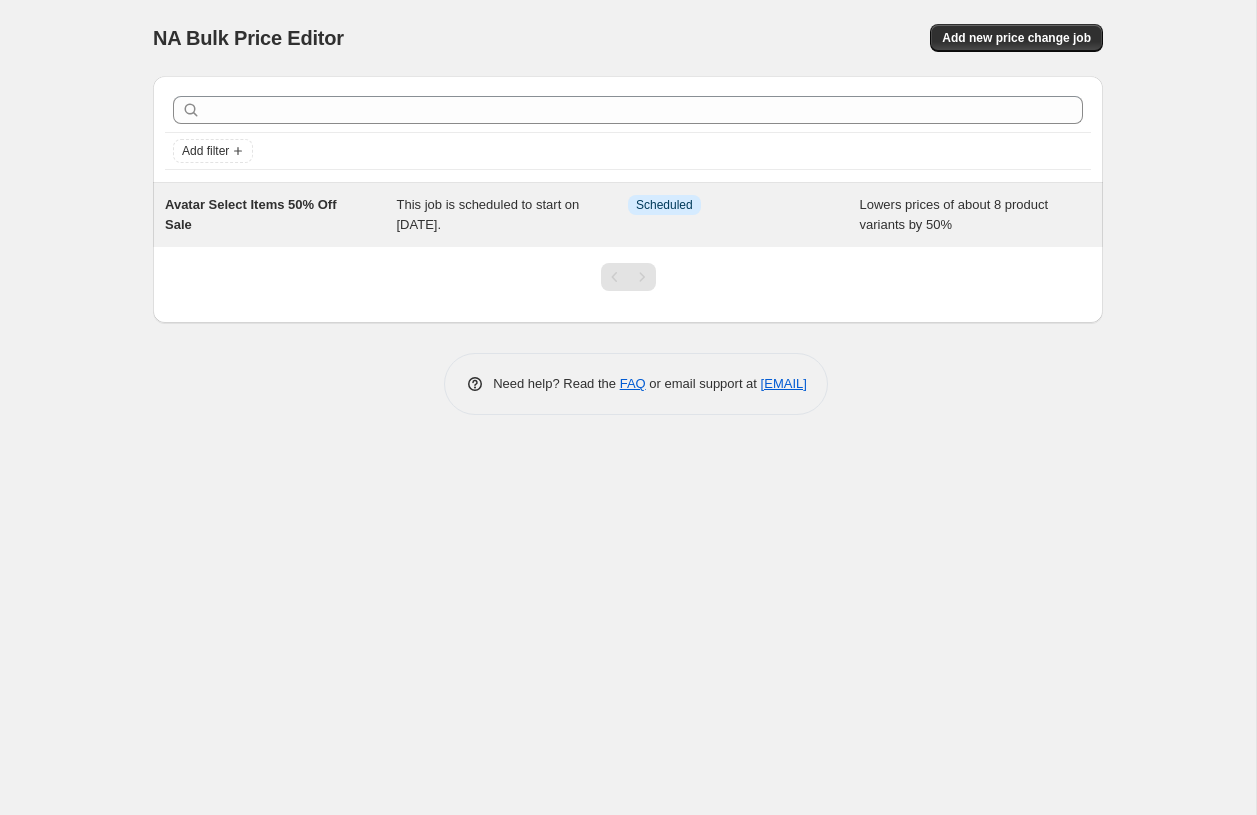 click on "This job is scheduled to start on August 4, 2025." at bounding box center (488, 214) 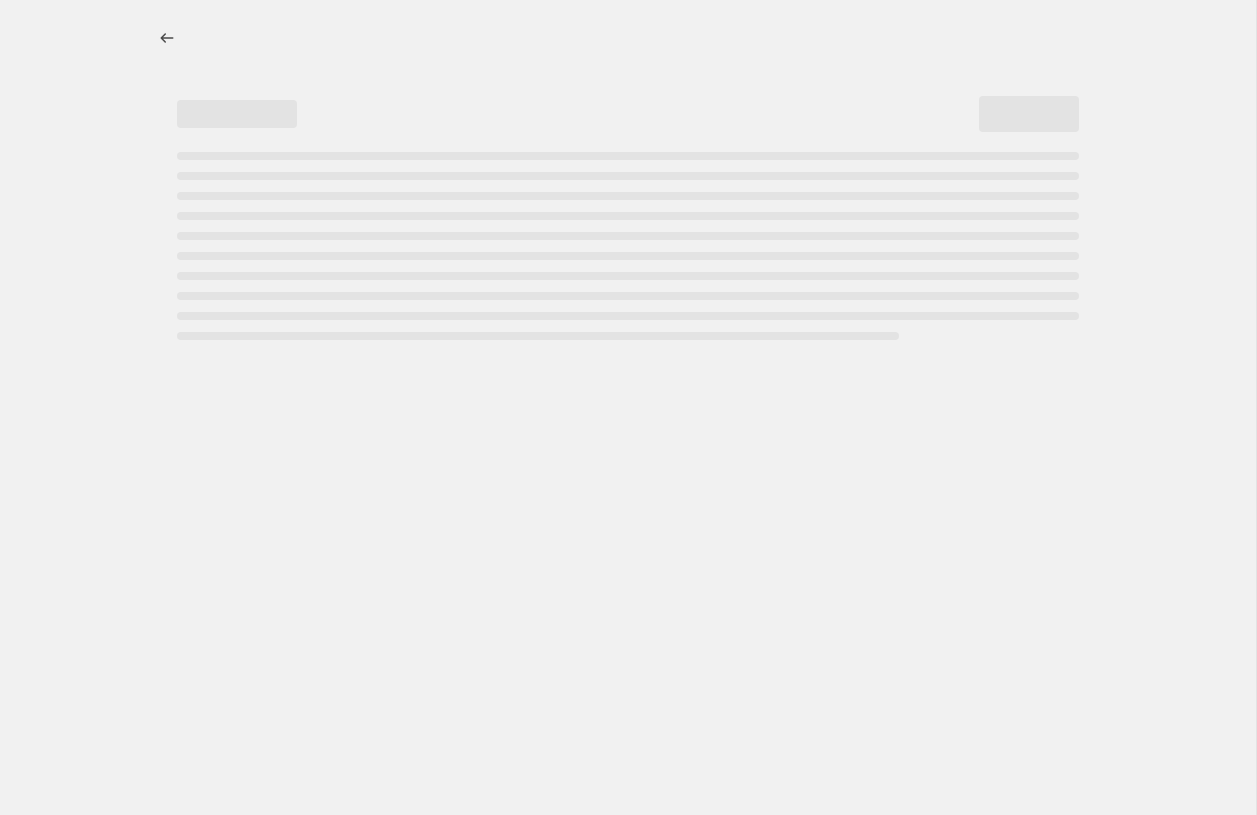 select on "percentage" 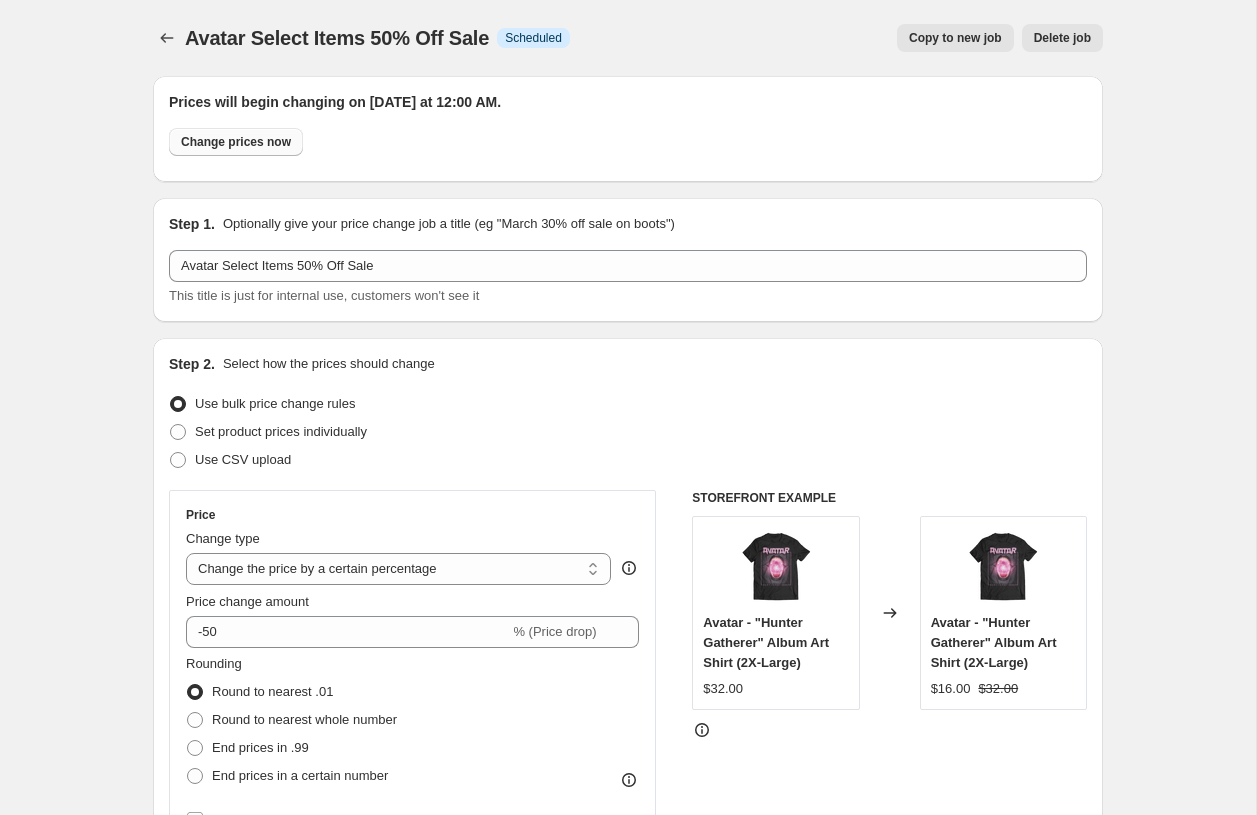 click on "Change prices now" at bounding box center (236, 142) 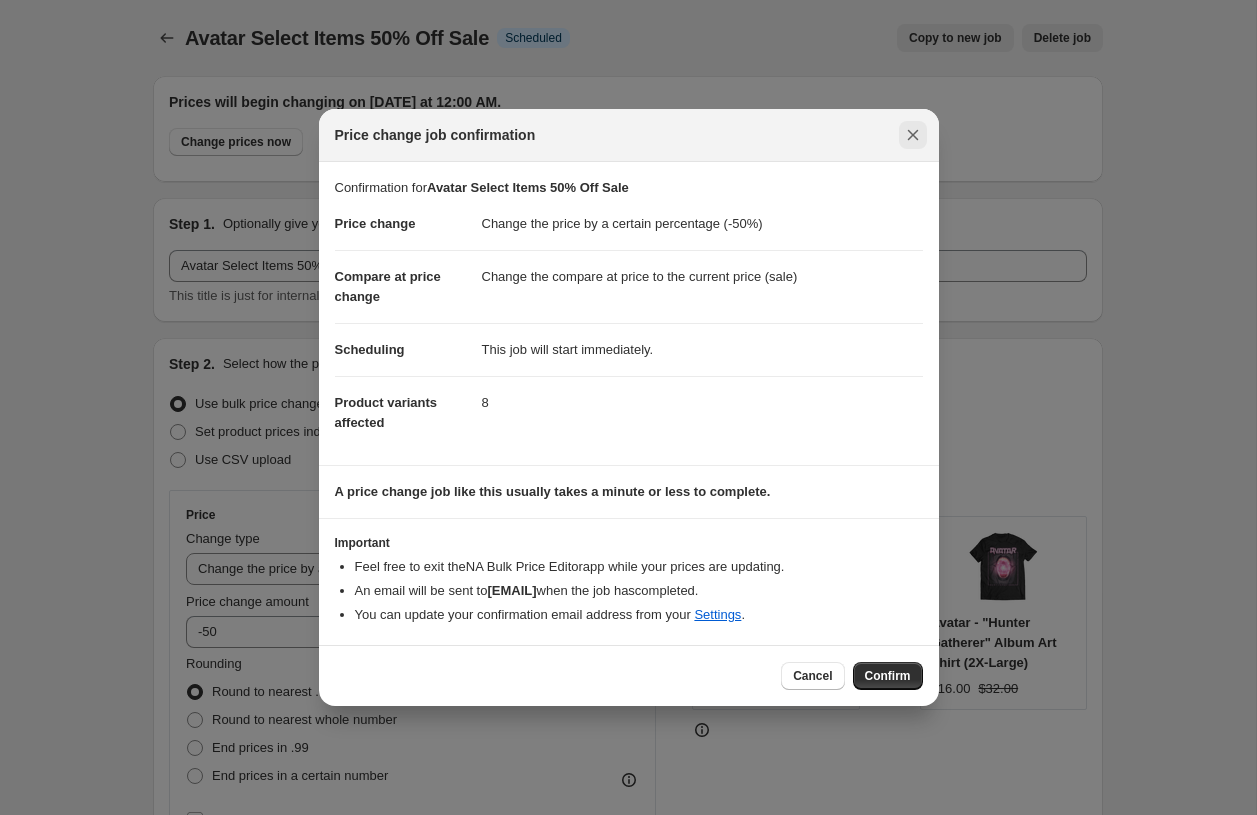 click at bounding box center (913, 135) 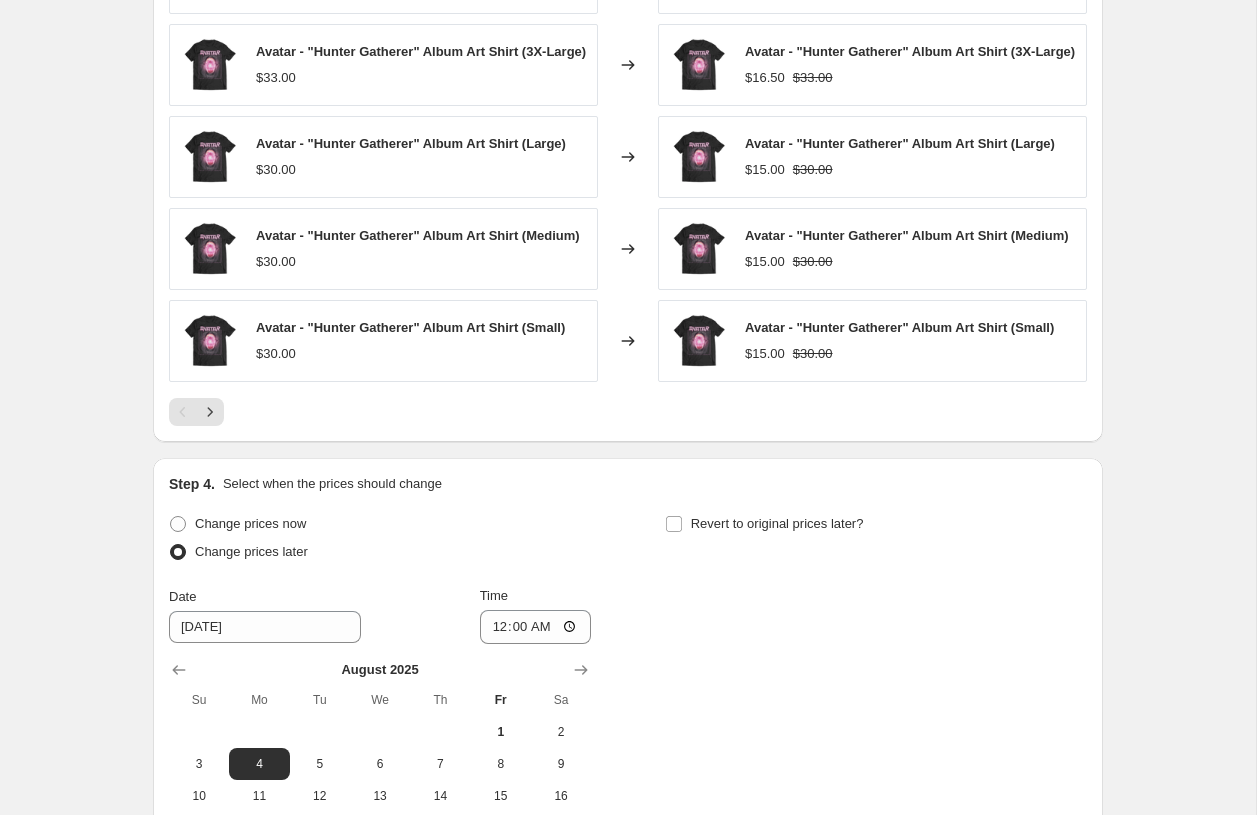 scroll, scrollTop: 1760, scrollLeft: 0, axis: vertical 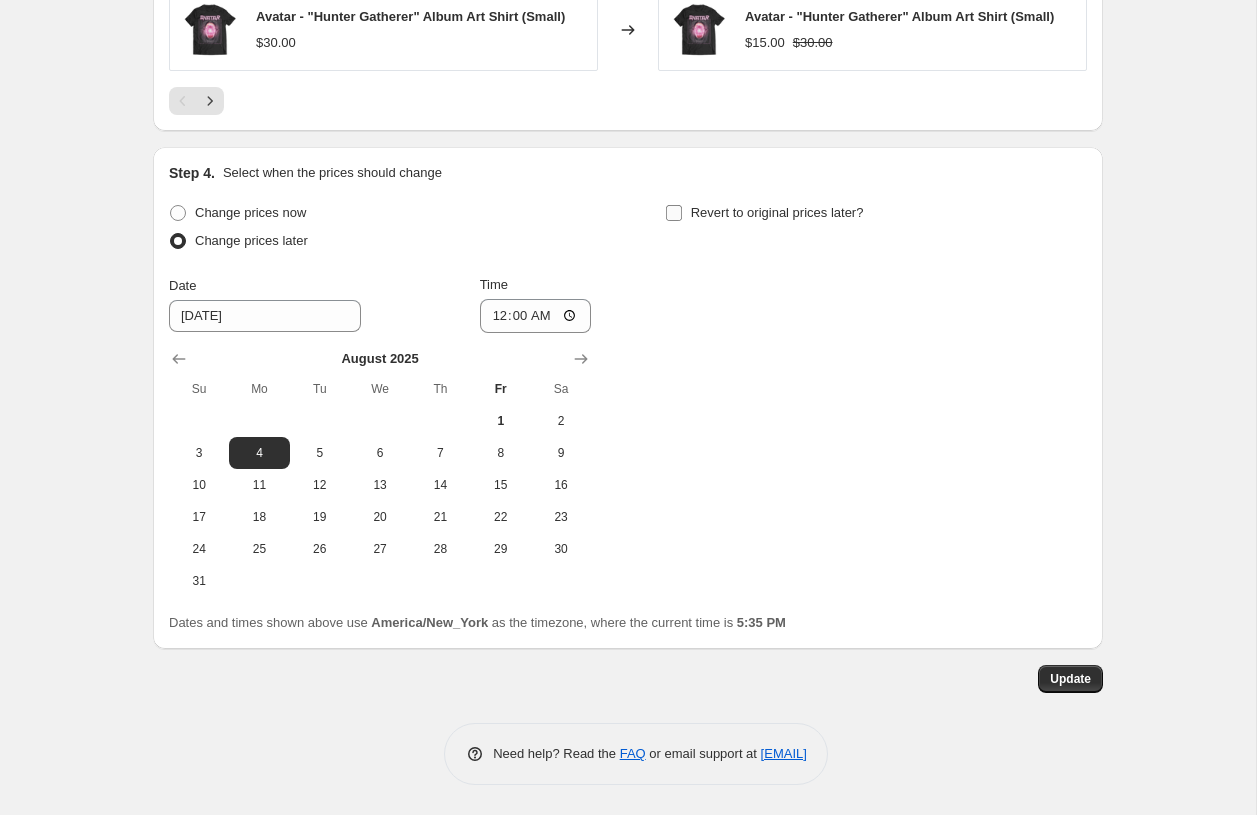 click on "Revert to original prices later?" at bounding box center (777, 212) 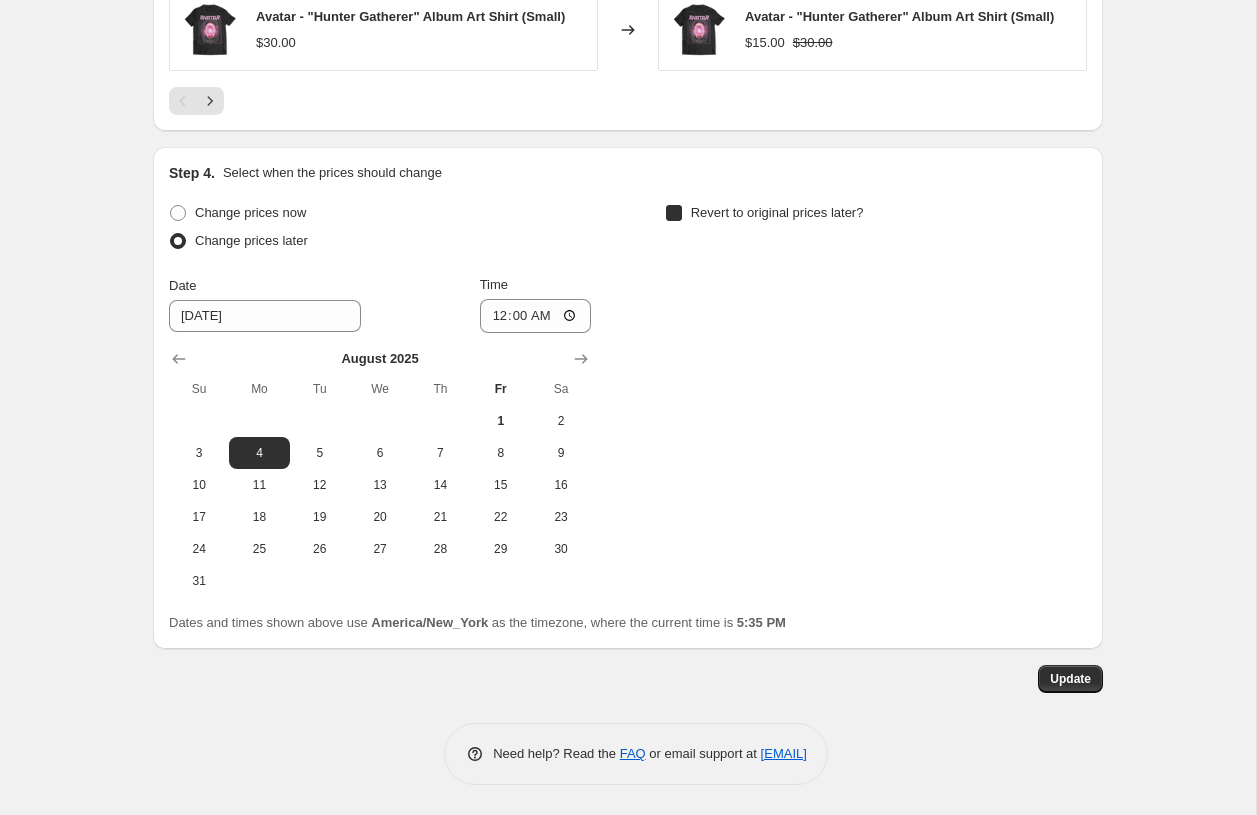 checkbox on "true" 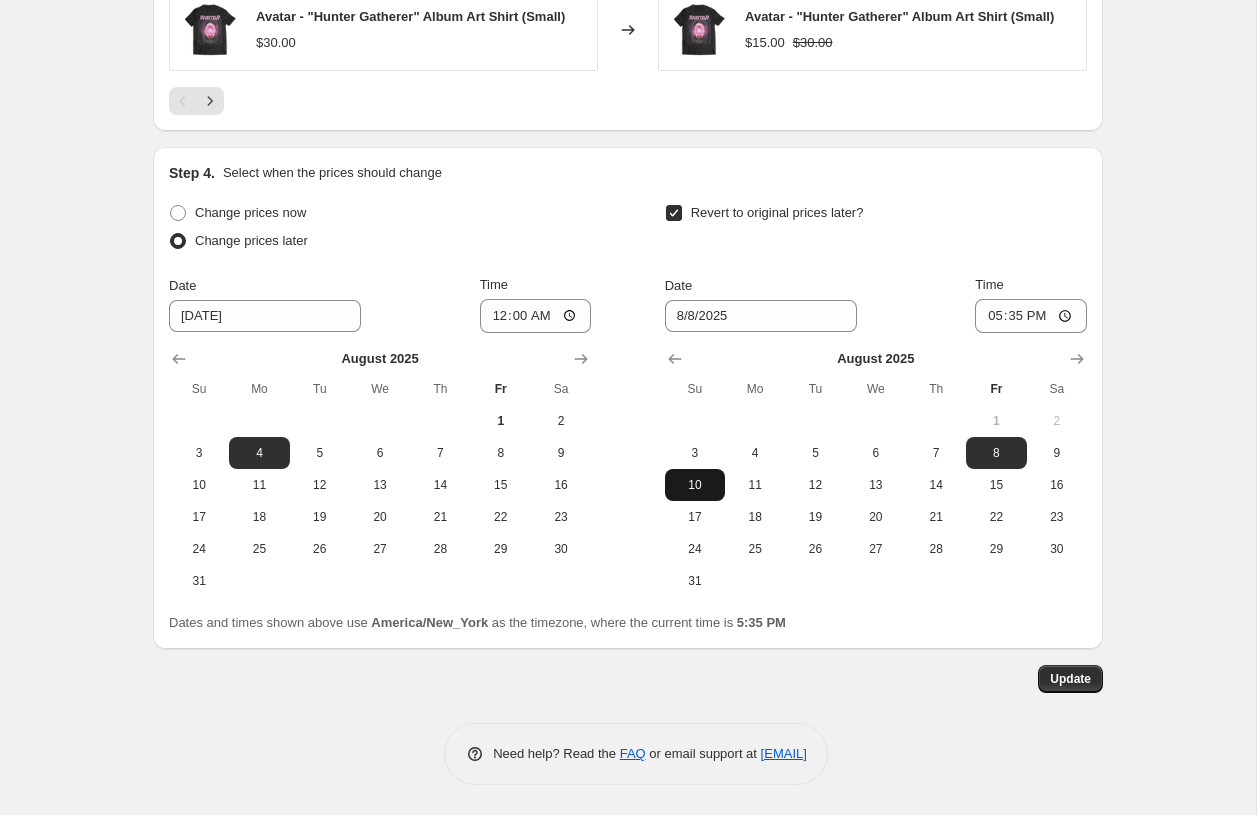 click on "10" at bounding box center (695, 485) 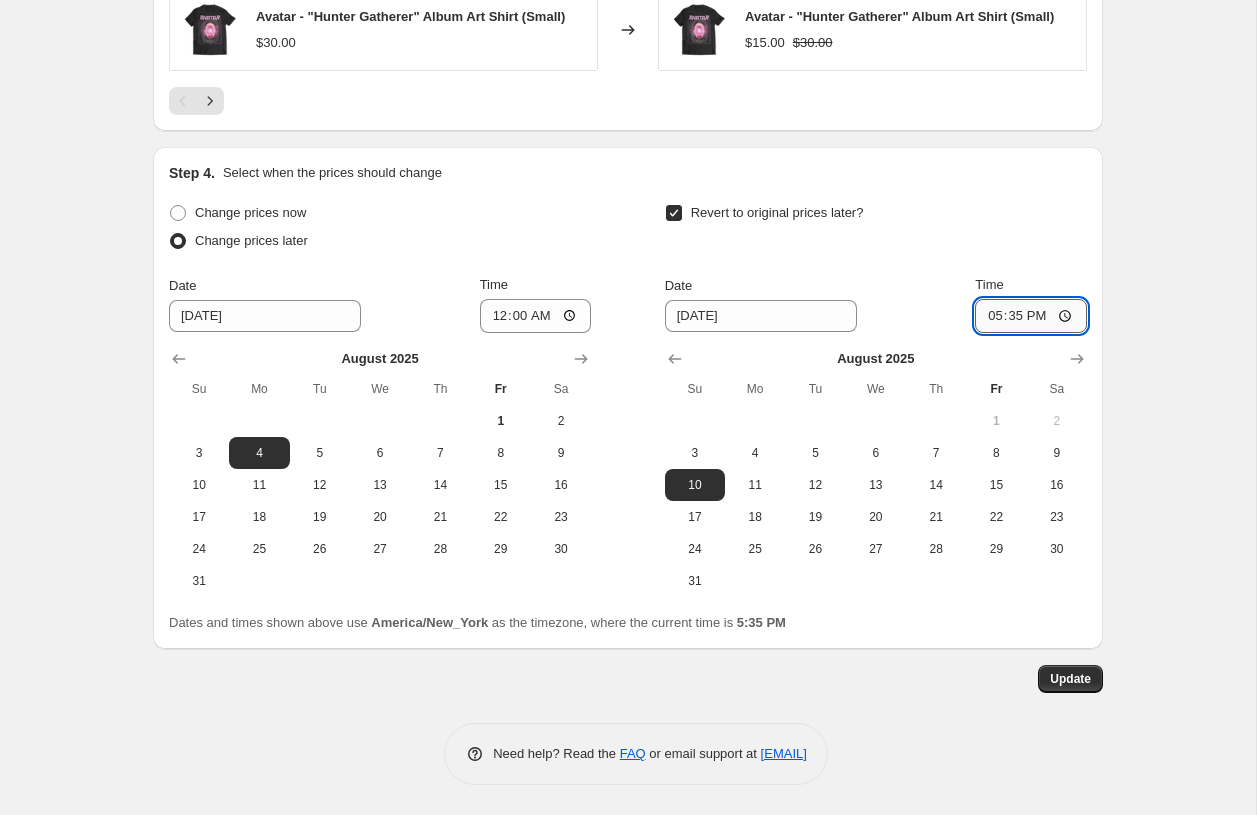 click on "17:35" at bounding box center [1031, 316] 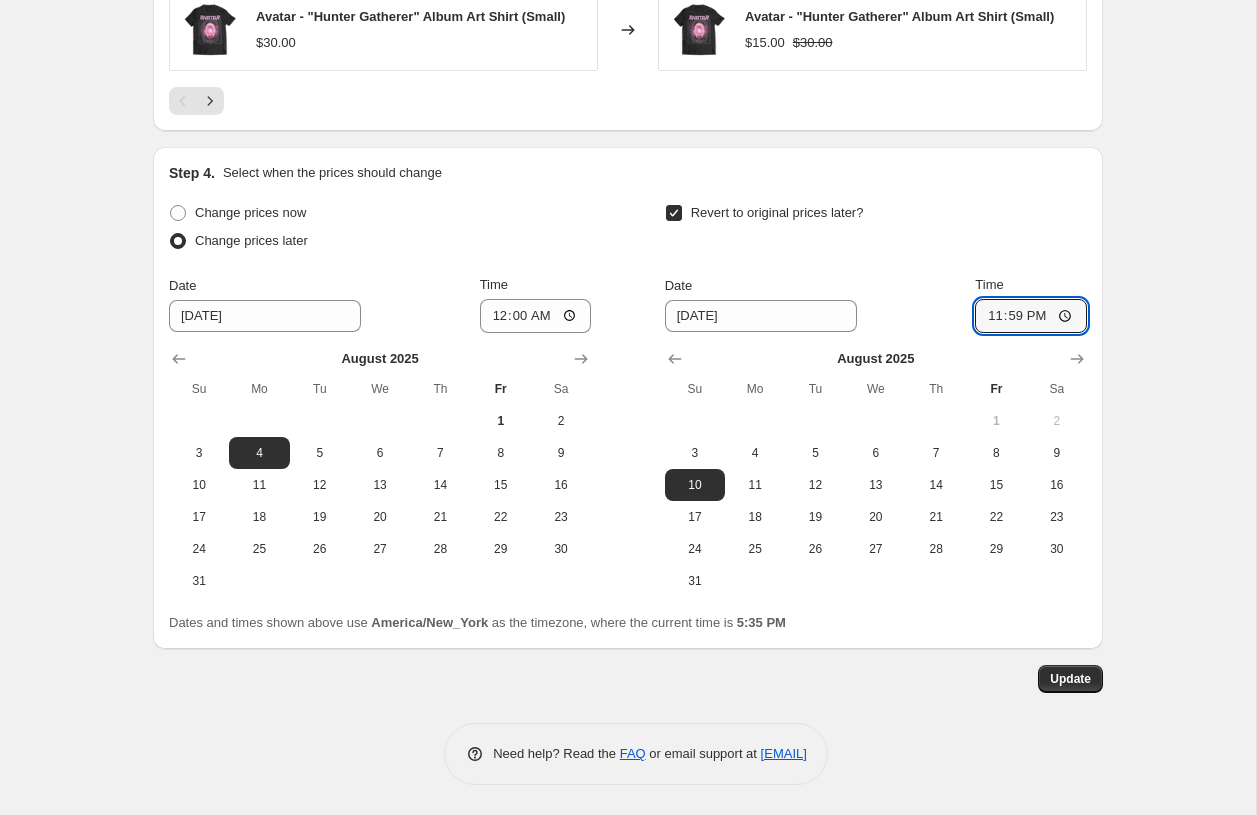 type on "23:59" 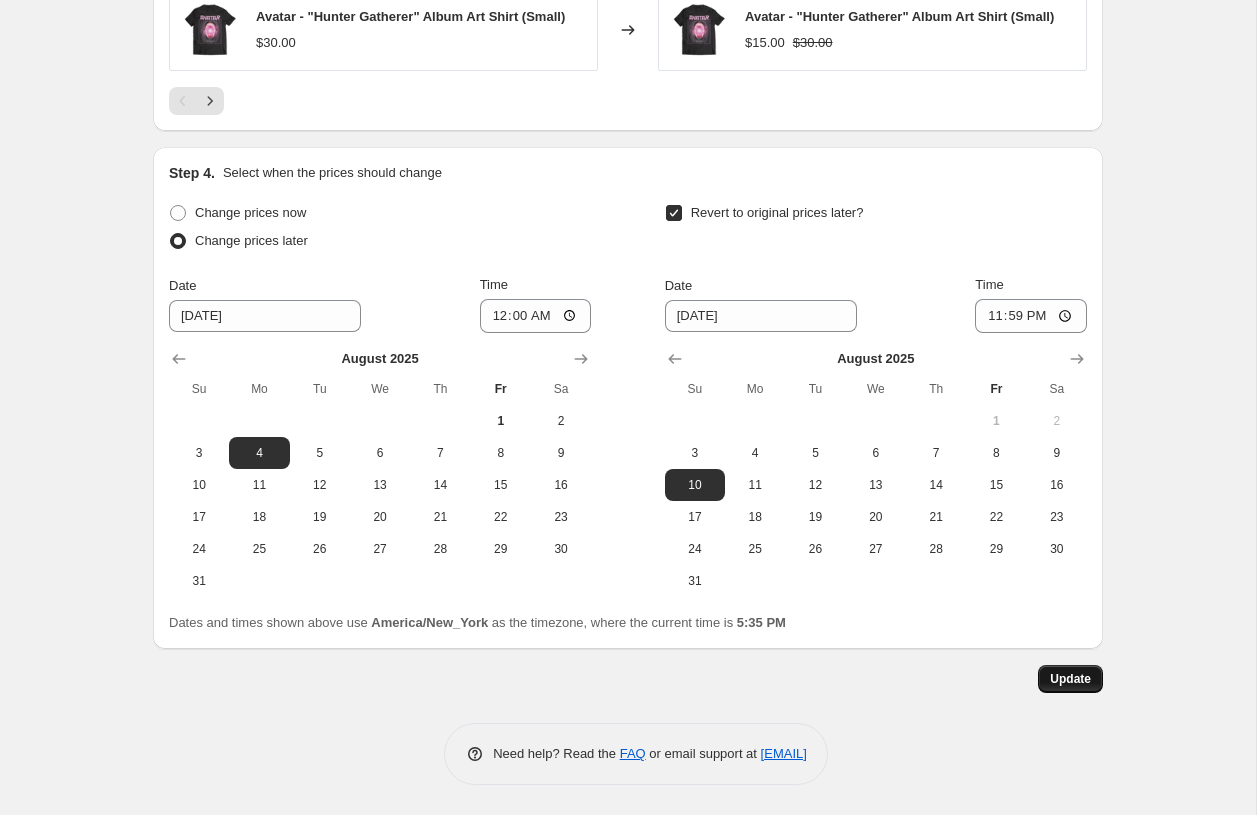 click on "Update" at bounding box center [1070, 679] 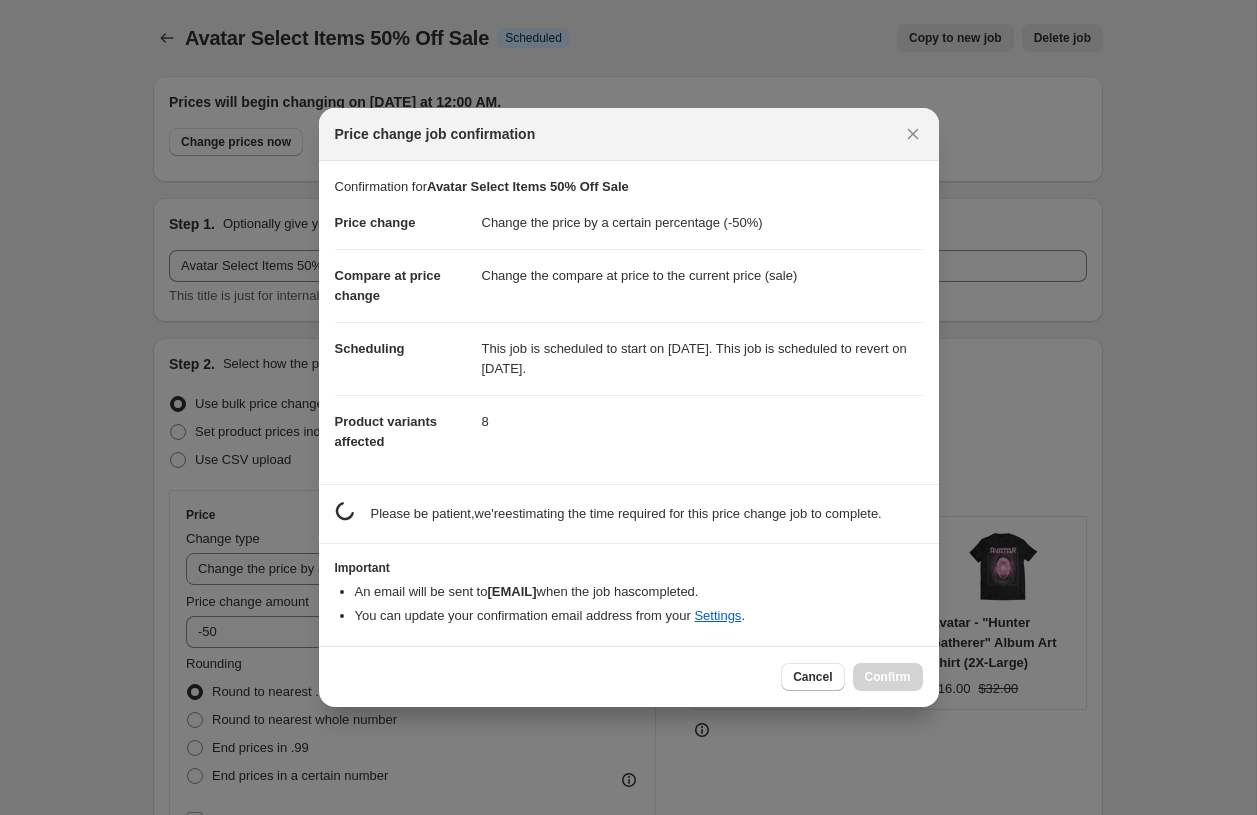 scroll, scrollTop: 1760, scrollLeft: 0, axis: vertical 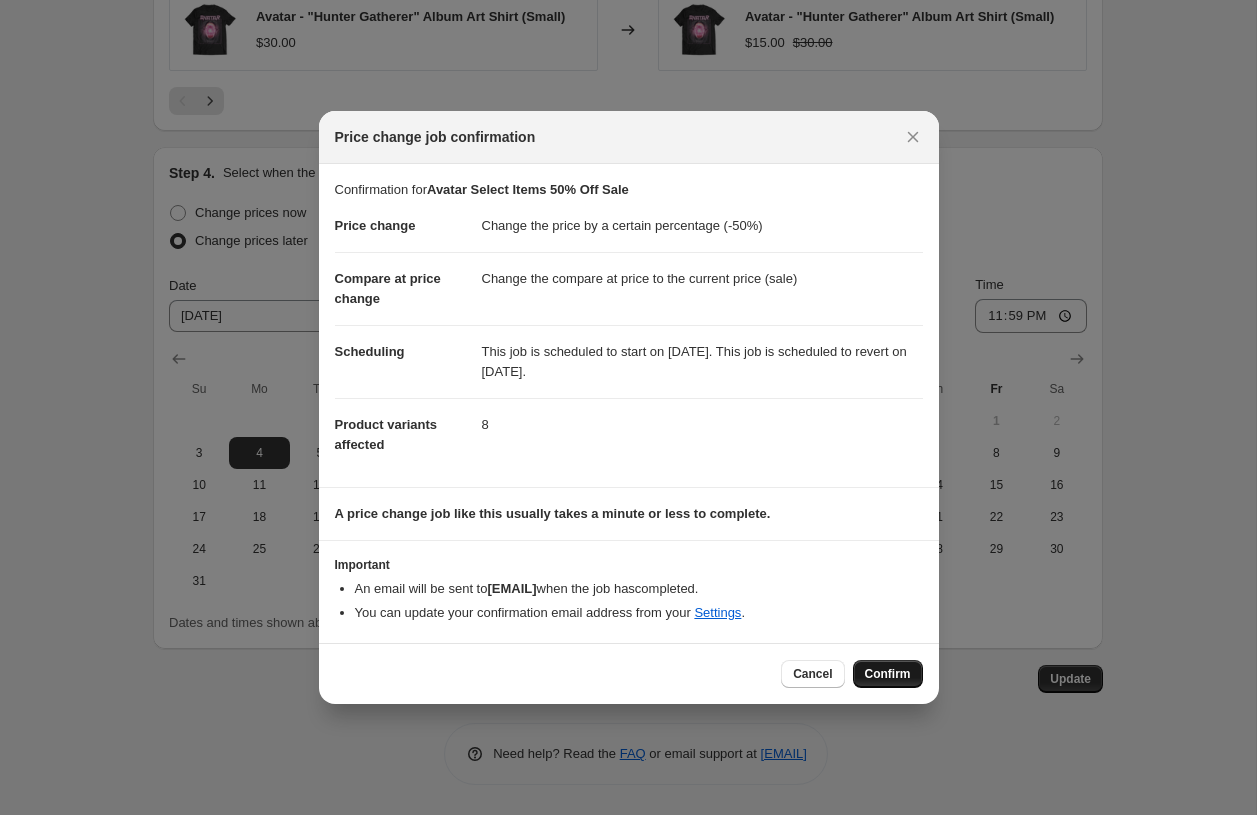 click on "Confirm" at bounding box center (888, 674) 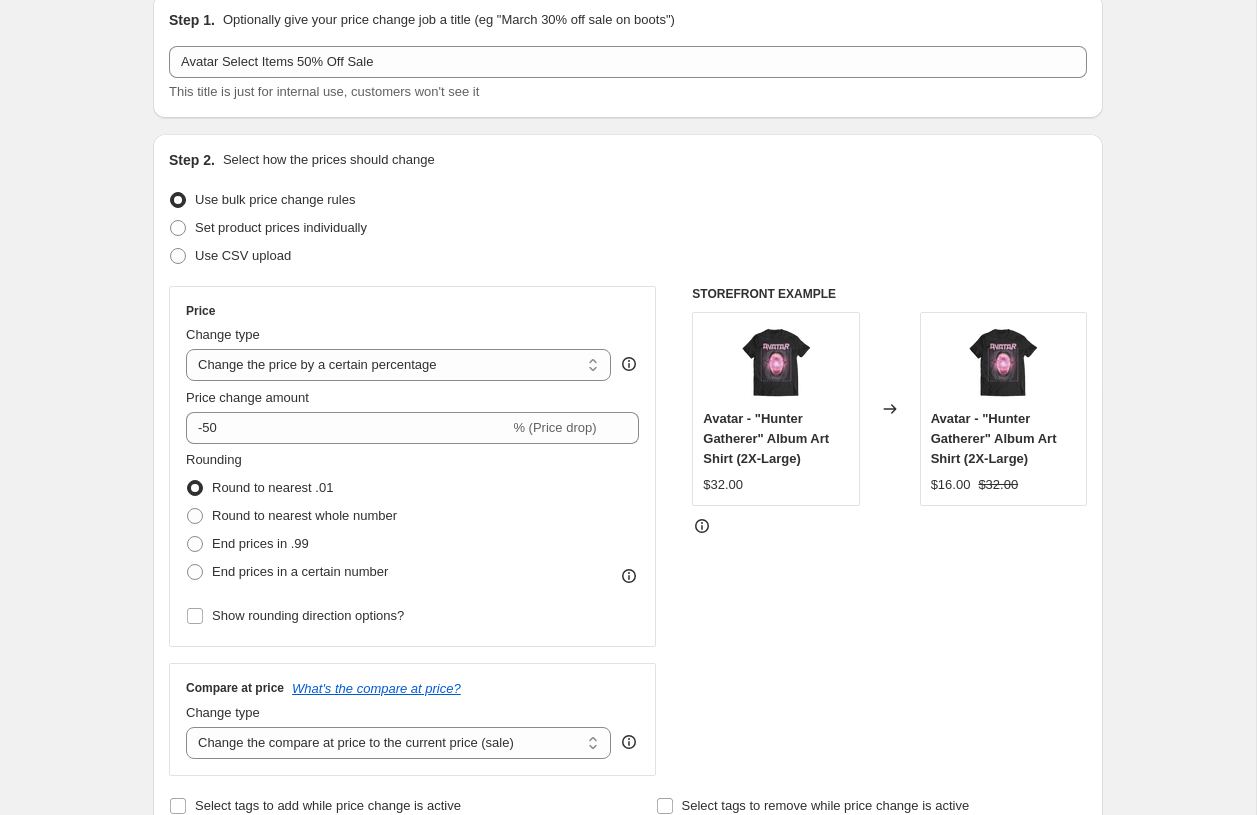 scroll, scrollTop: 0, scrollLeft: 0, axis: both 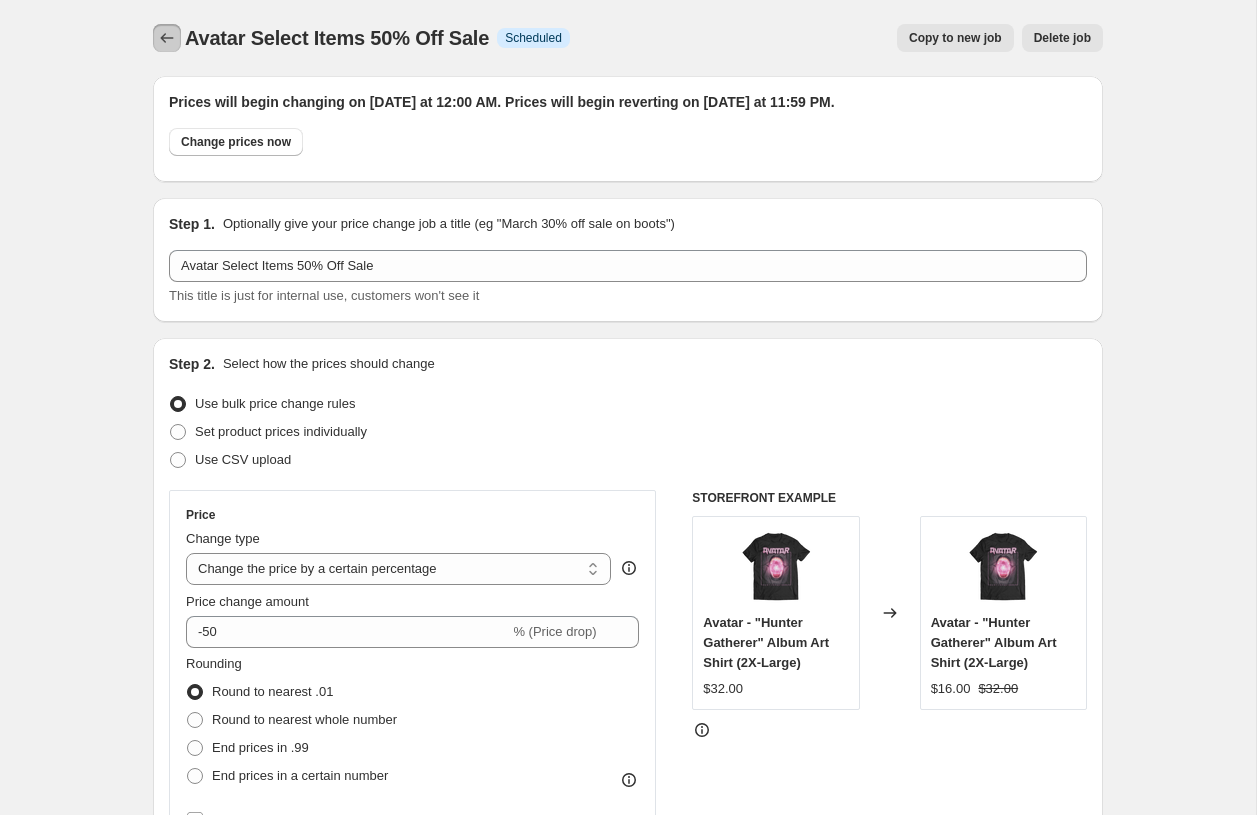 click 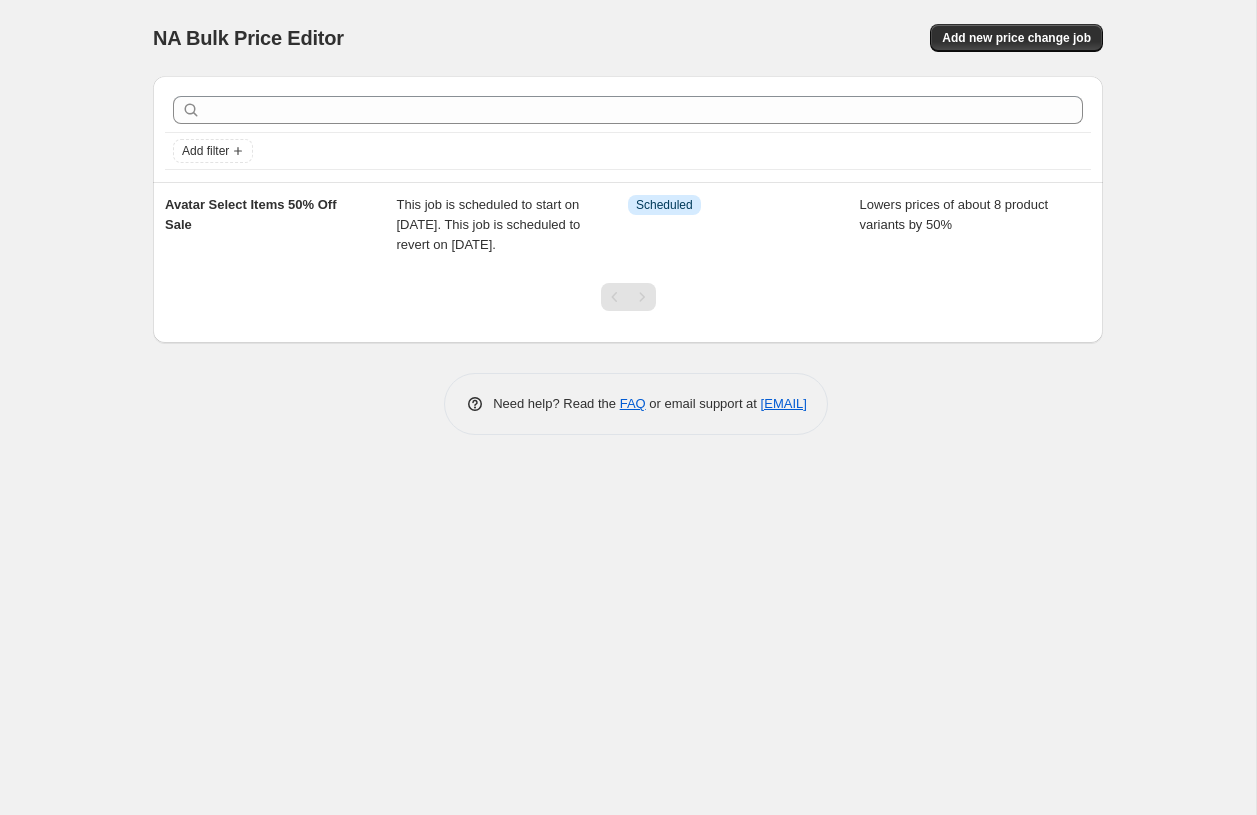 click on "NA Bulk Price Editor. This page is ready NA Bulk Price Editor Add new price change job Add filter   Avatar Select Items 50% Off Sale This job is scheduled to start on August 4, 2025. This job is scheduled to revert on August 10, 2025. Info Scheduled Lowers prices of about 8 product variants by 50% Need help? Read the   FAQ   or email support at   support+a60981@northern-apps.com" at bounding box center [628, 407] 